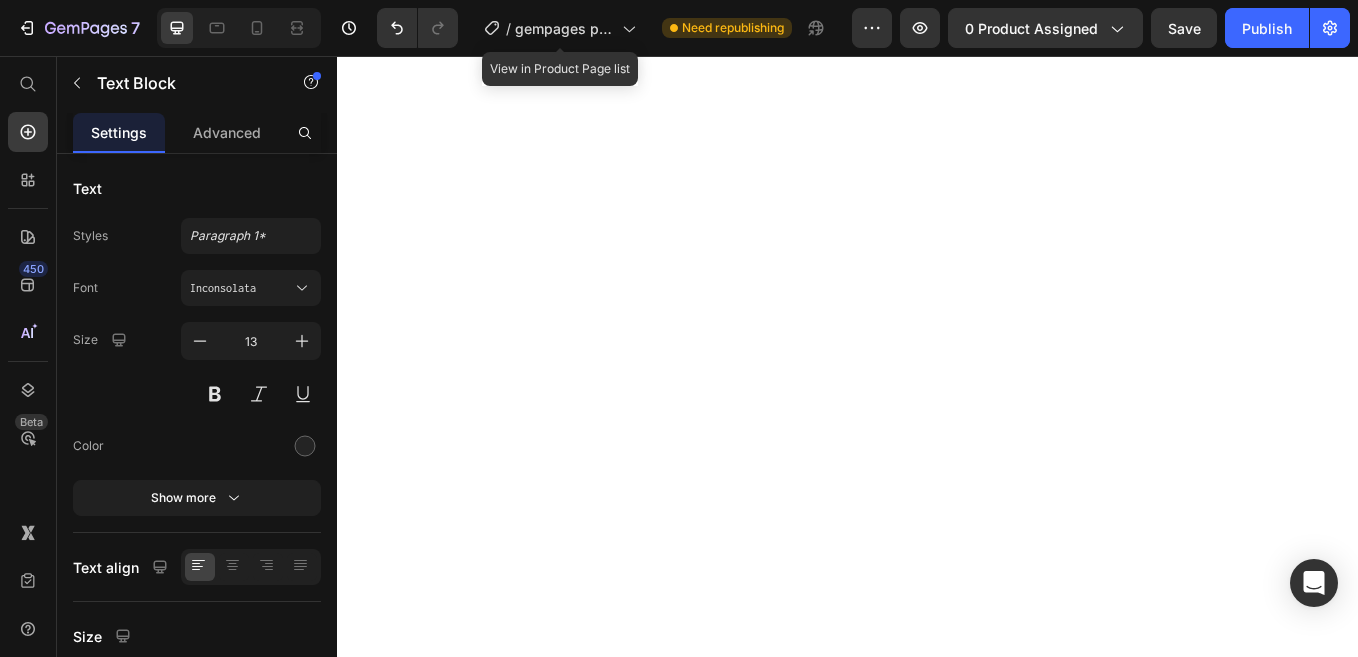 scroll, scrollTop: 0, scrollLeft: 0, axis: both 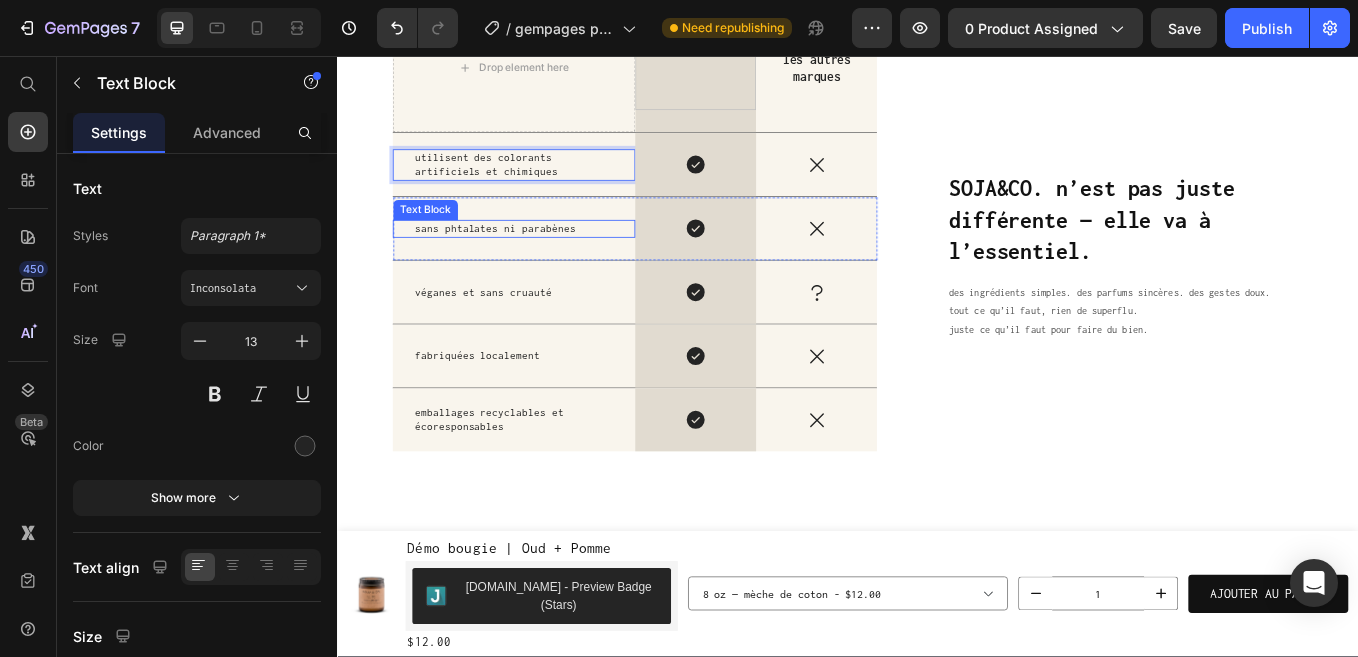click on "sans phtalates ni parabènes" at bounding box center (544, 259) 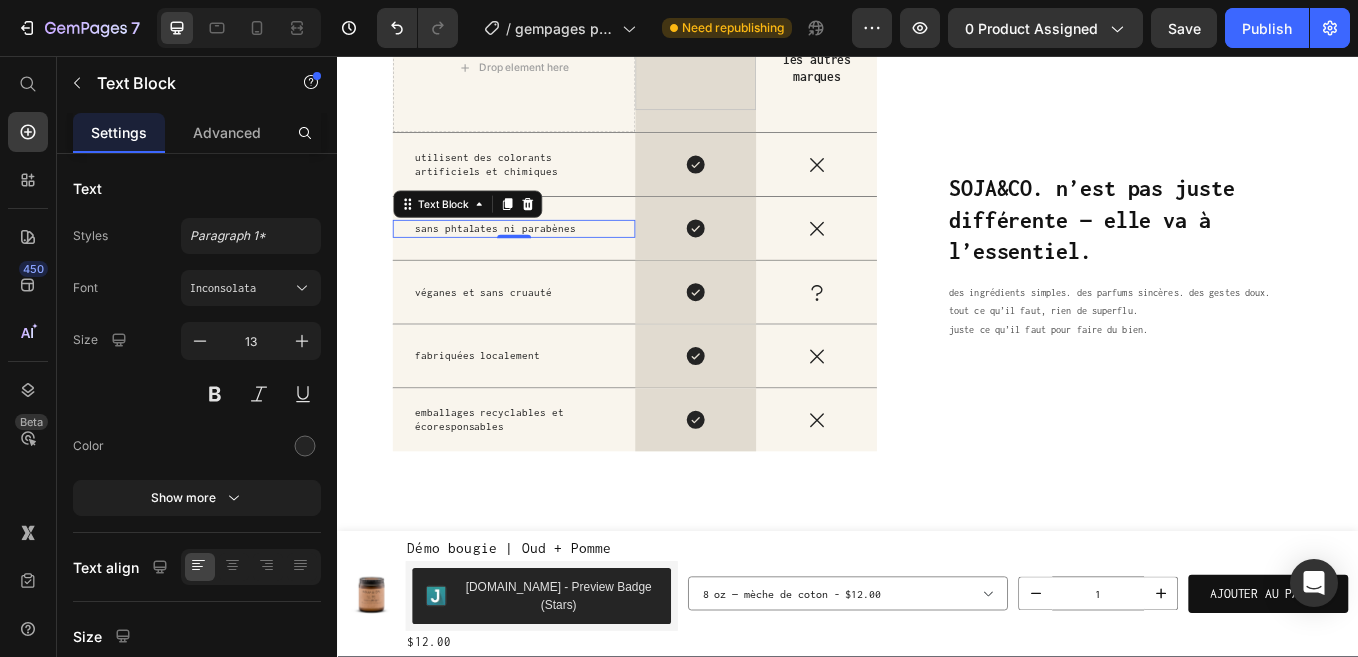 click on "sans phtalates ni parabènes" at bounding box center (544, 259) 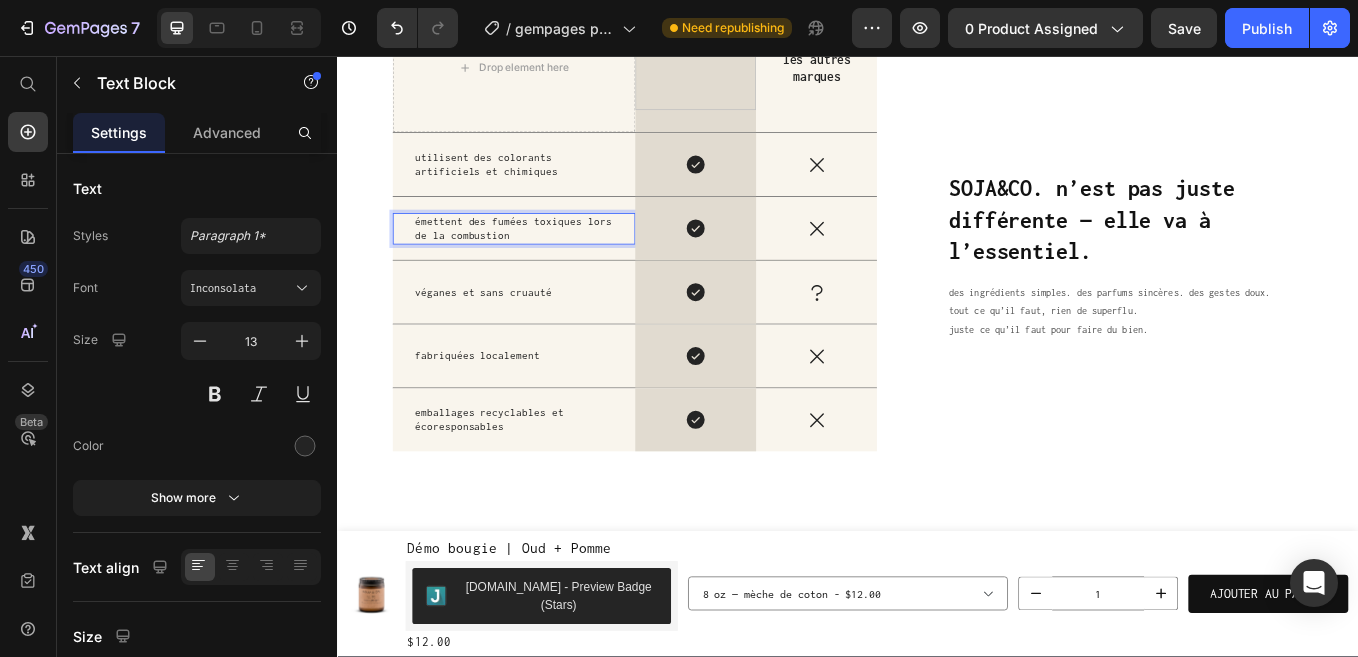 click on "émettent des fumées toxiques lors de la combustion" at bounding box center [544, 260] 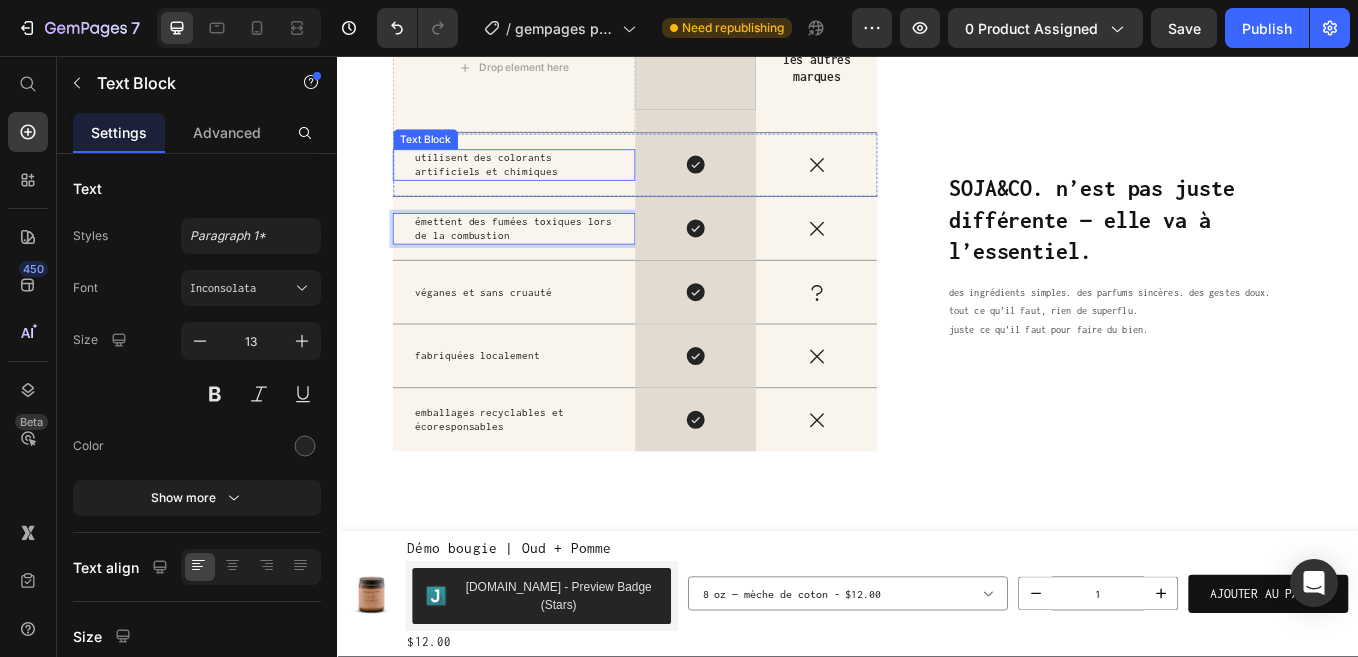 click on "utilisent des colorants artificiels et chimiques" at bounding box center [544, 185] 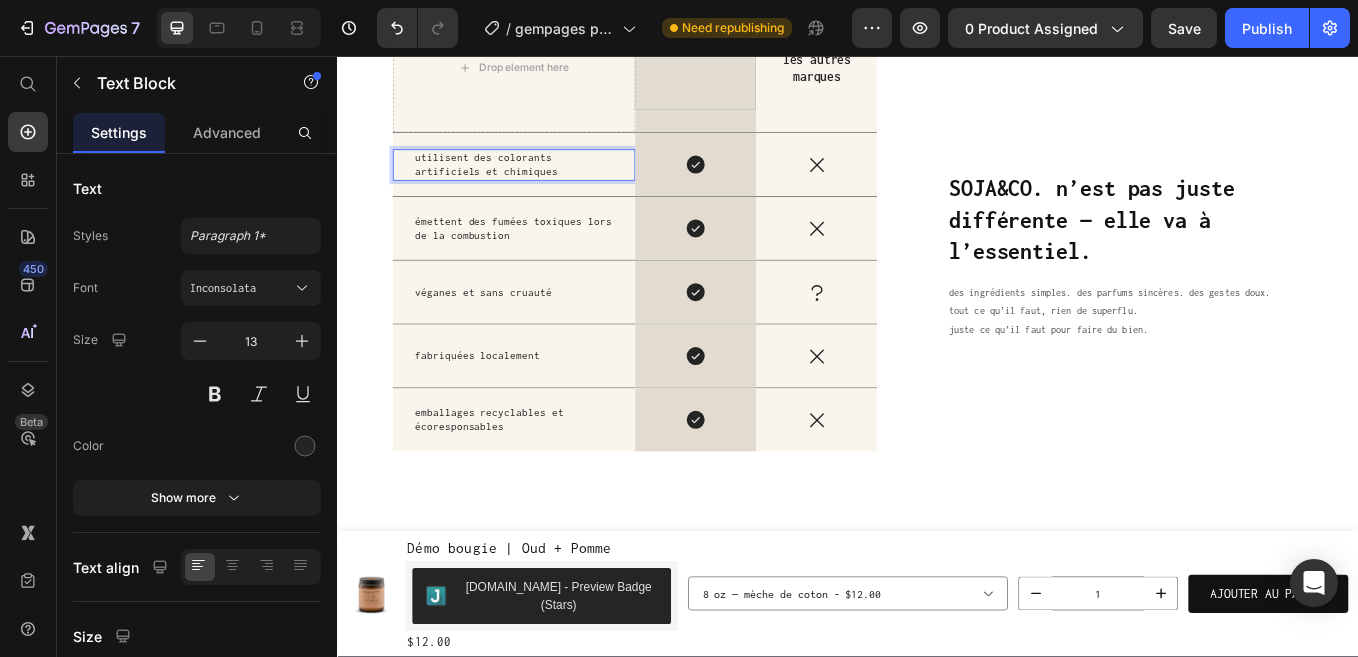 click on "utilisent des colorants artificiels et chimiques" at bounding box center (544, 185) 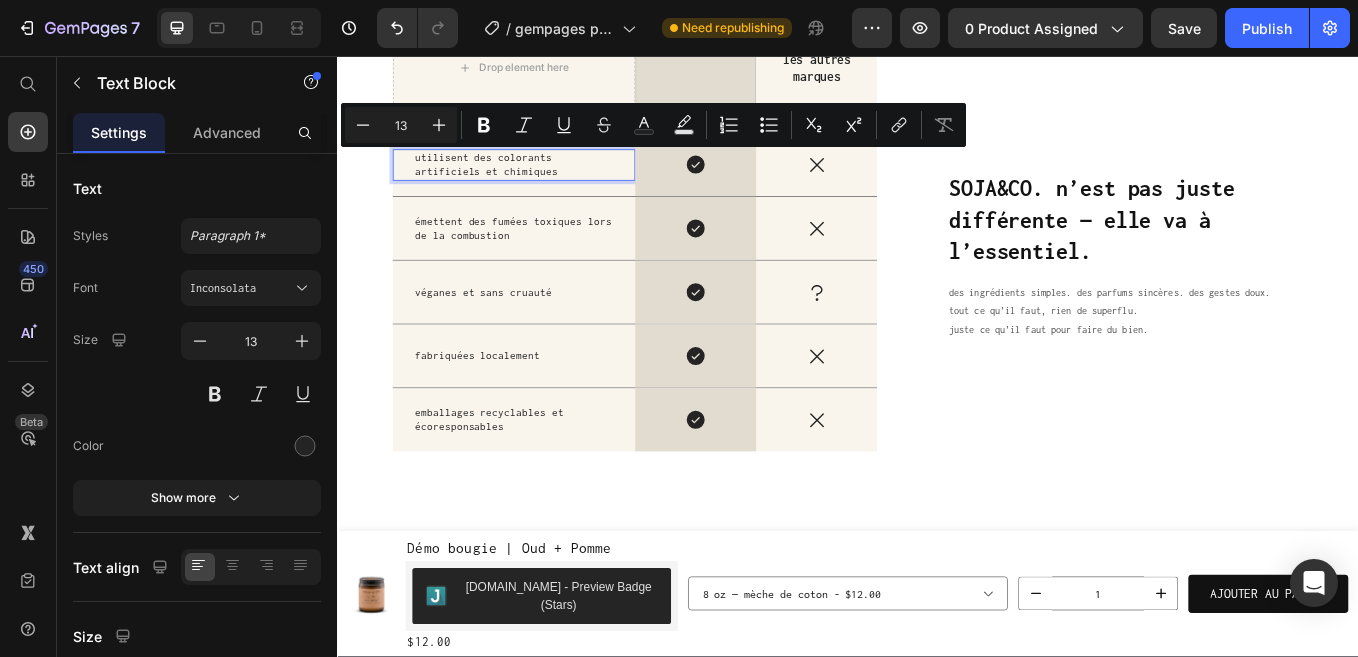 copy on "utilisent des colorants artificiels et chimiques" 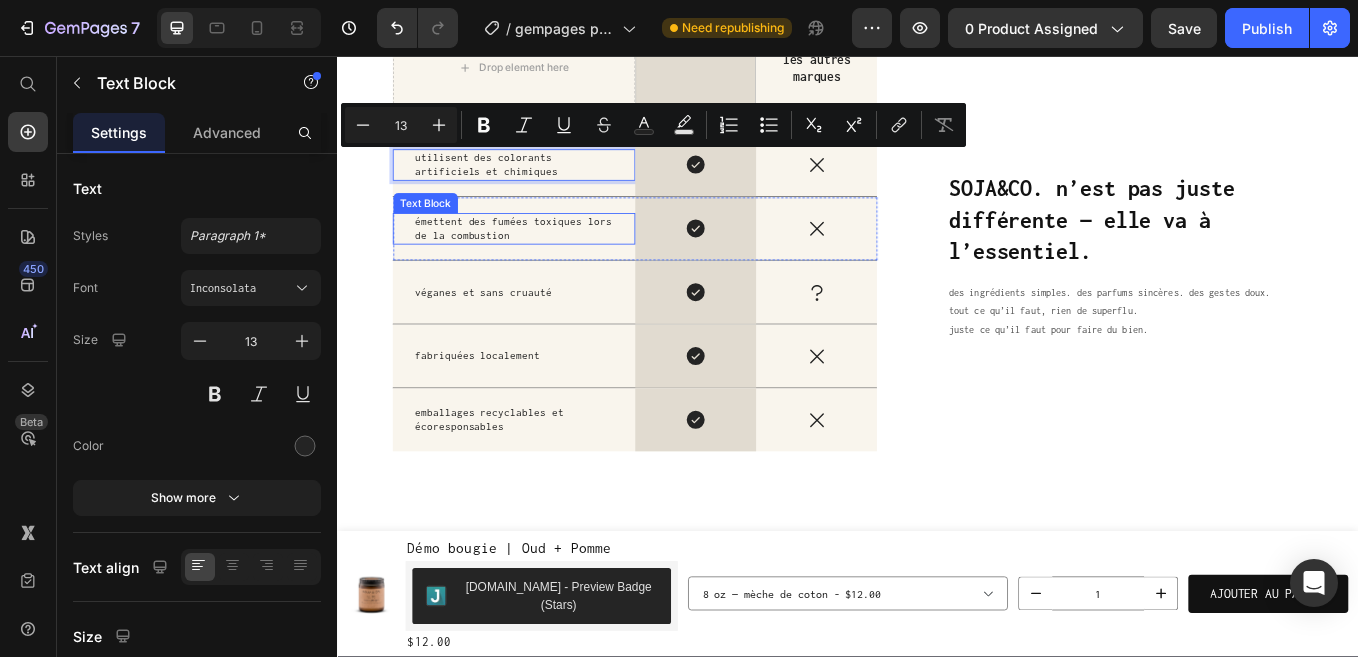 click on "émettent des fumées toxiques lors de la combustion" at bounding box center [544, 260] 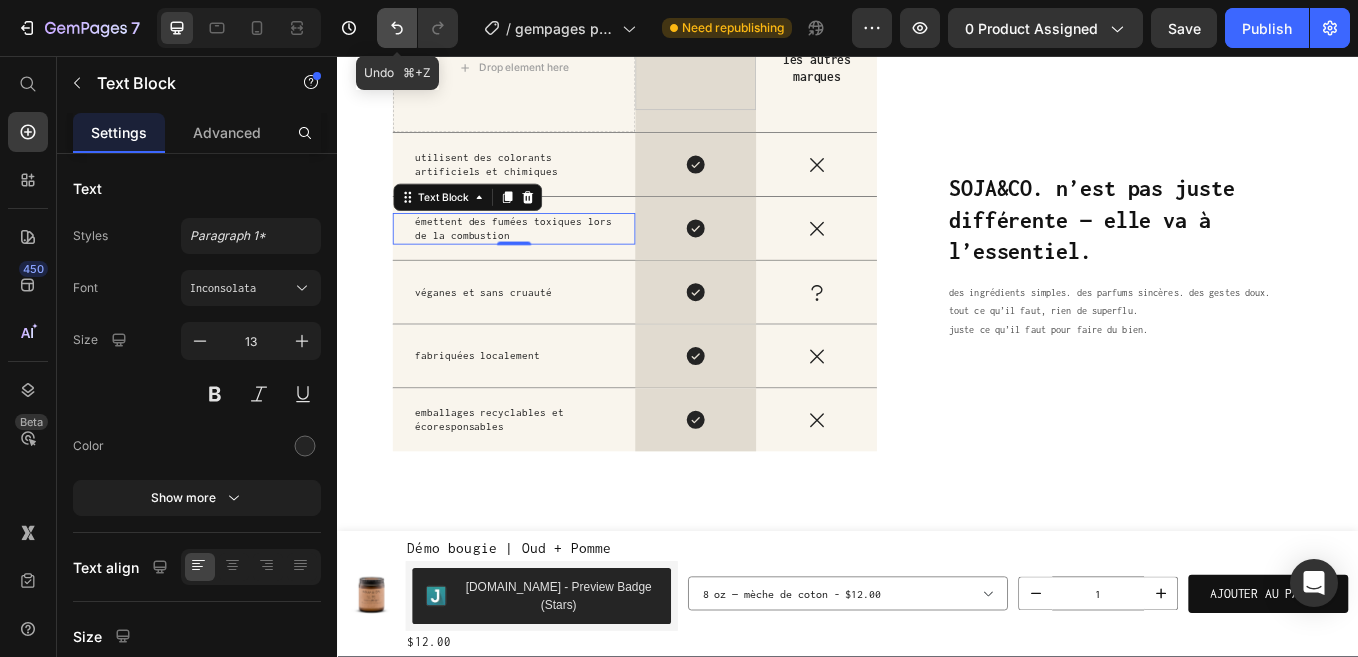 click 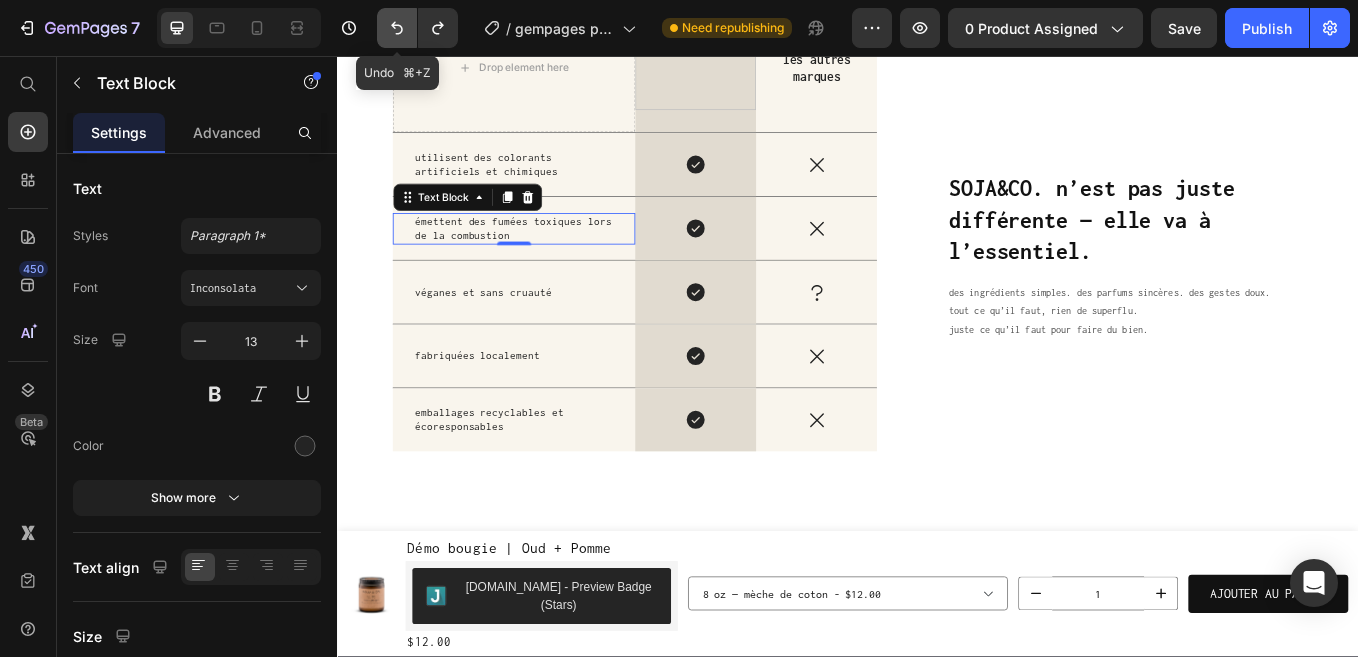 click 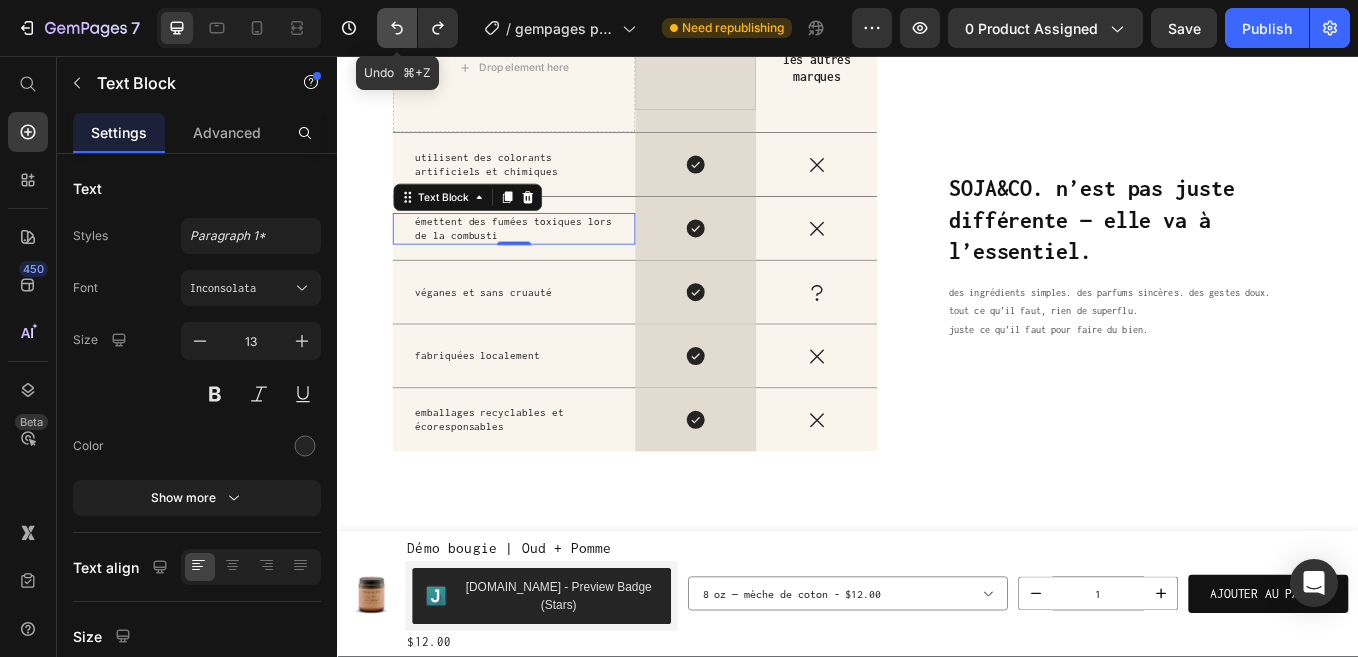 click 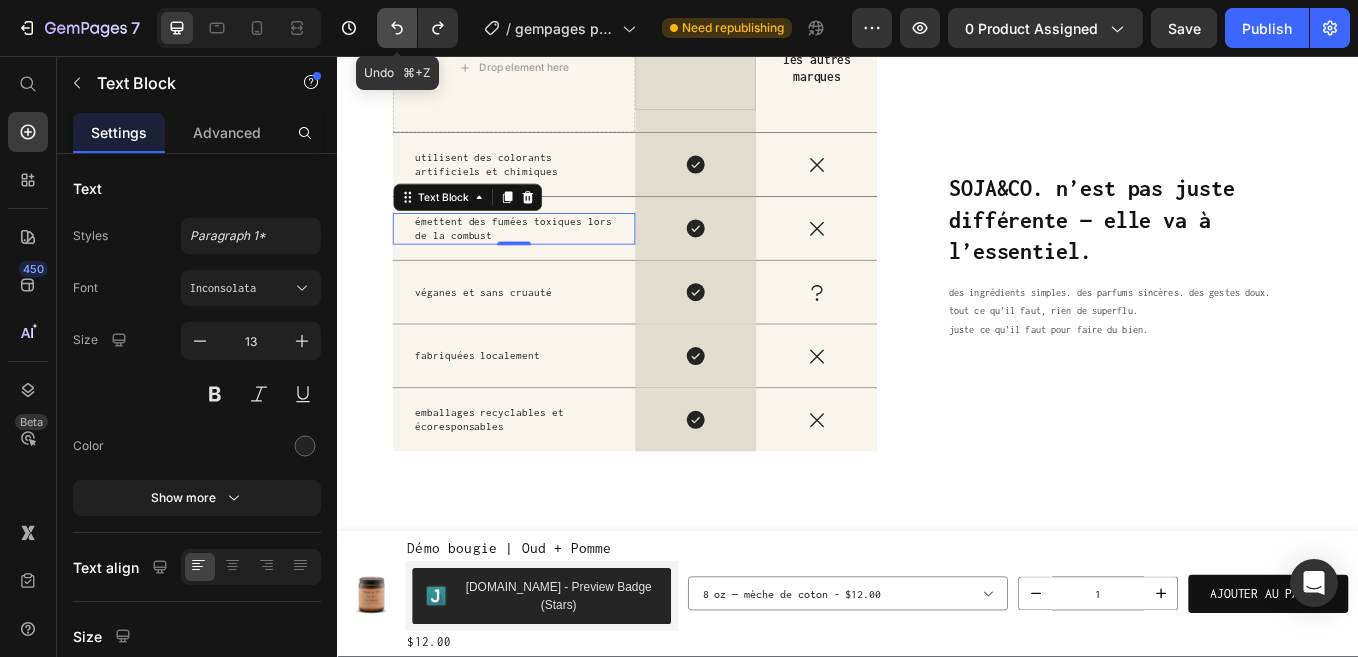 click 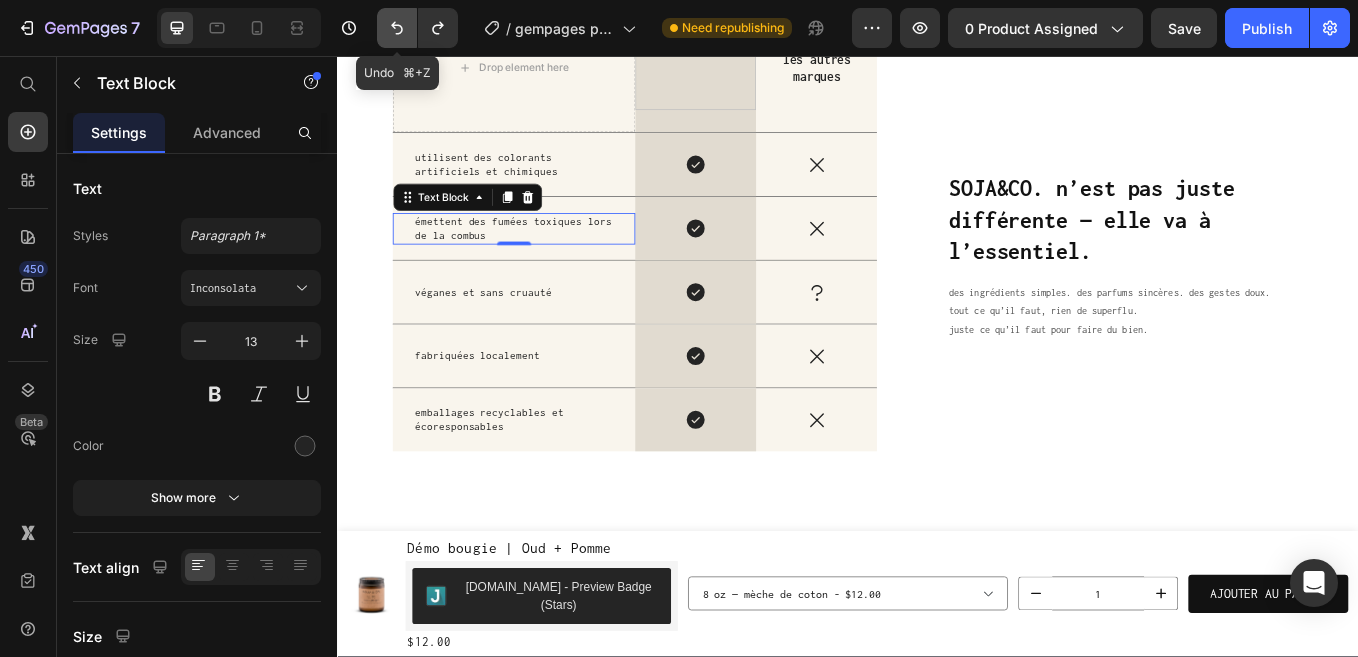 click 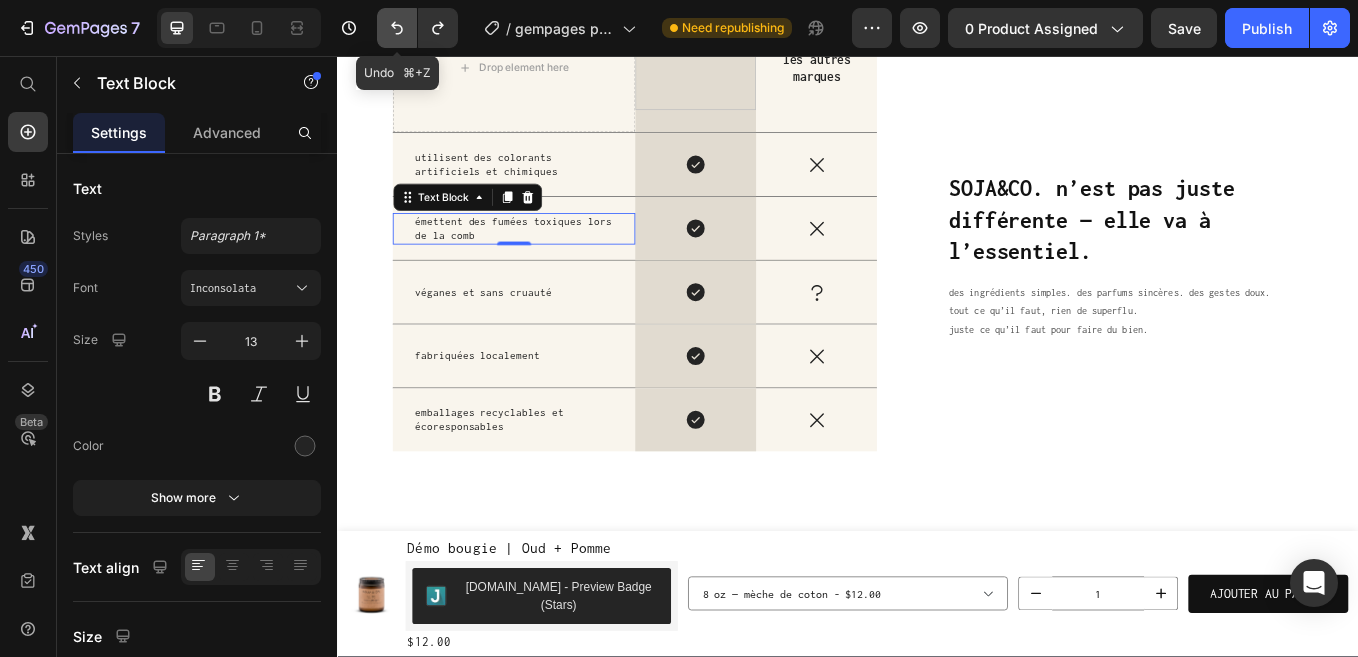 click 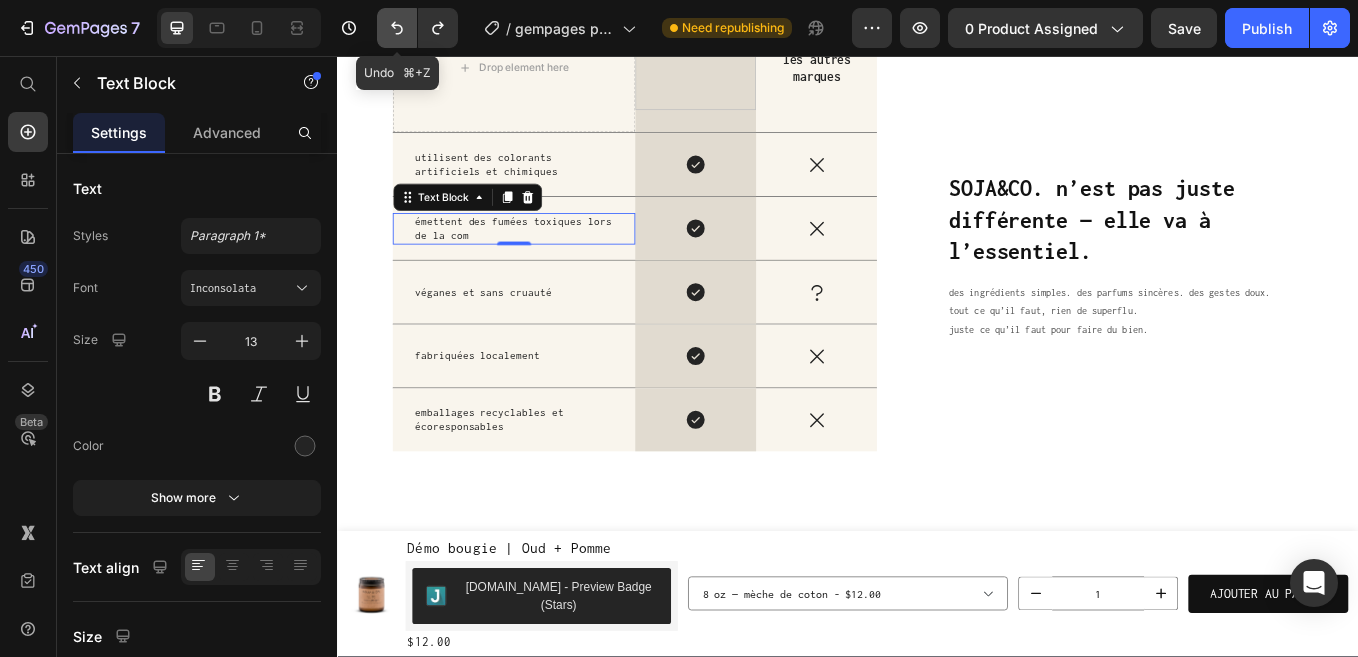 click 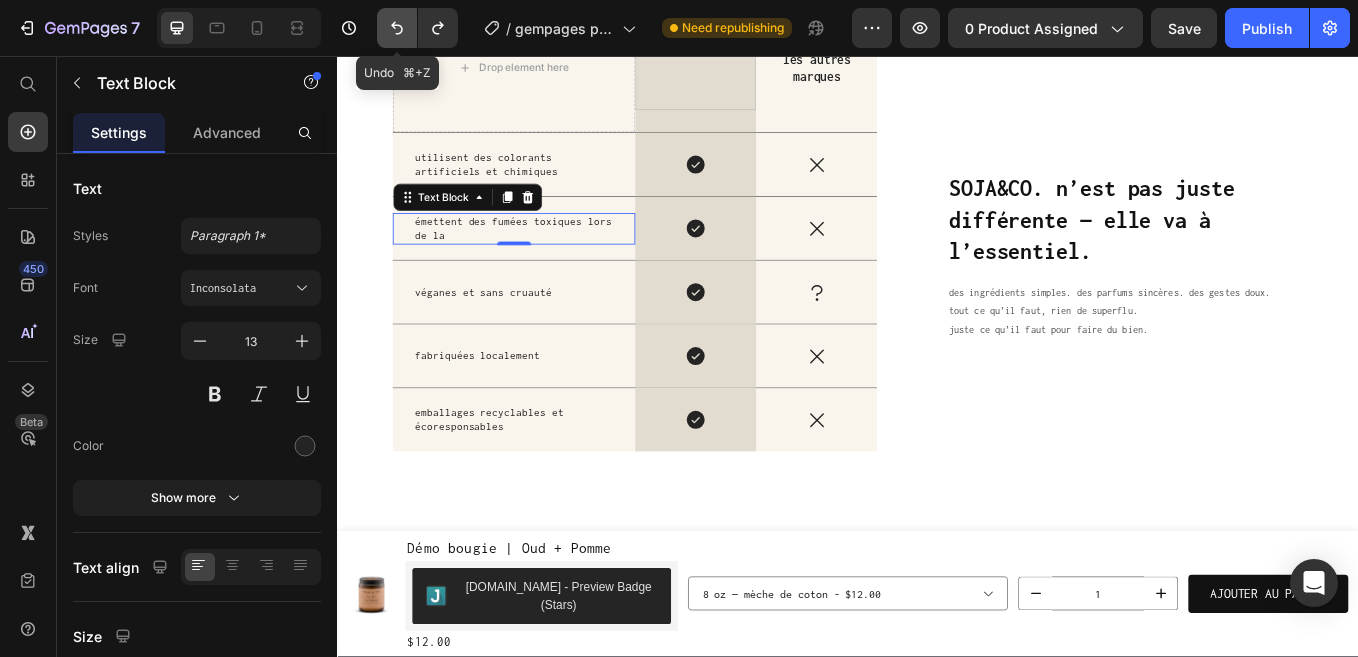 click 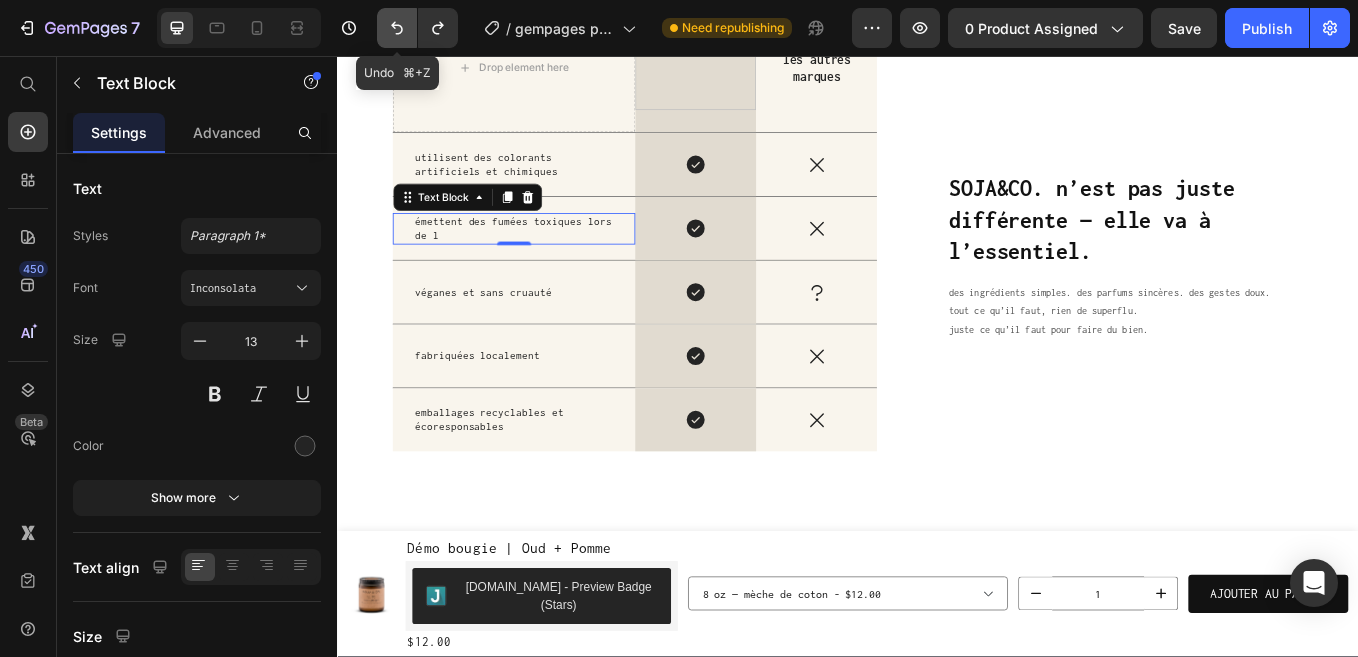 click 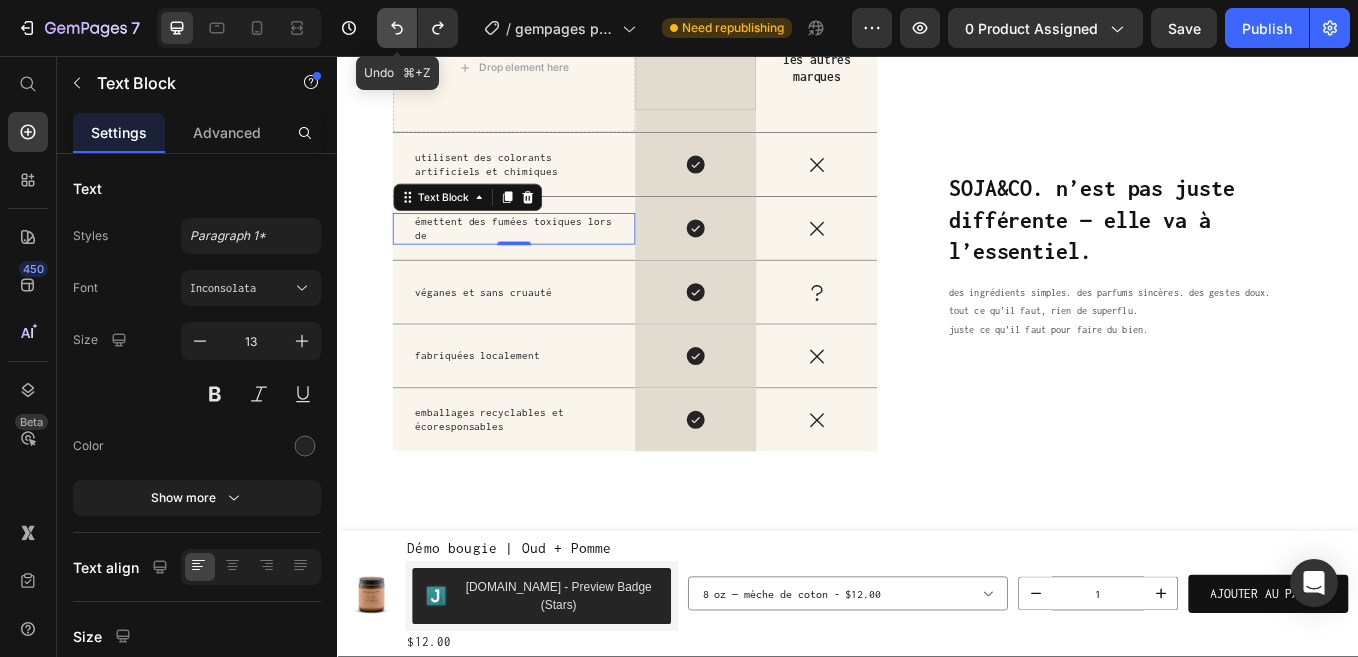 click 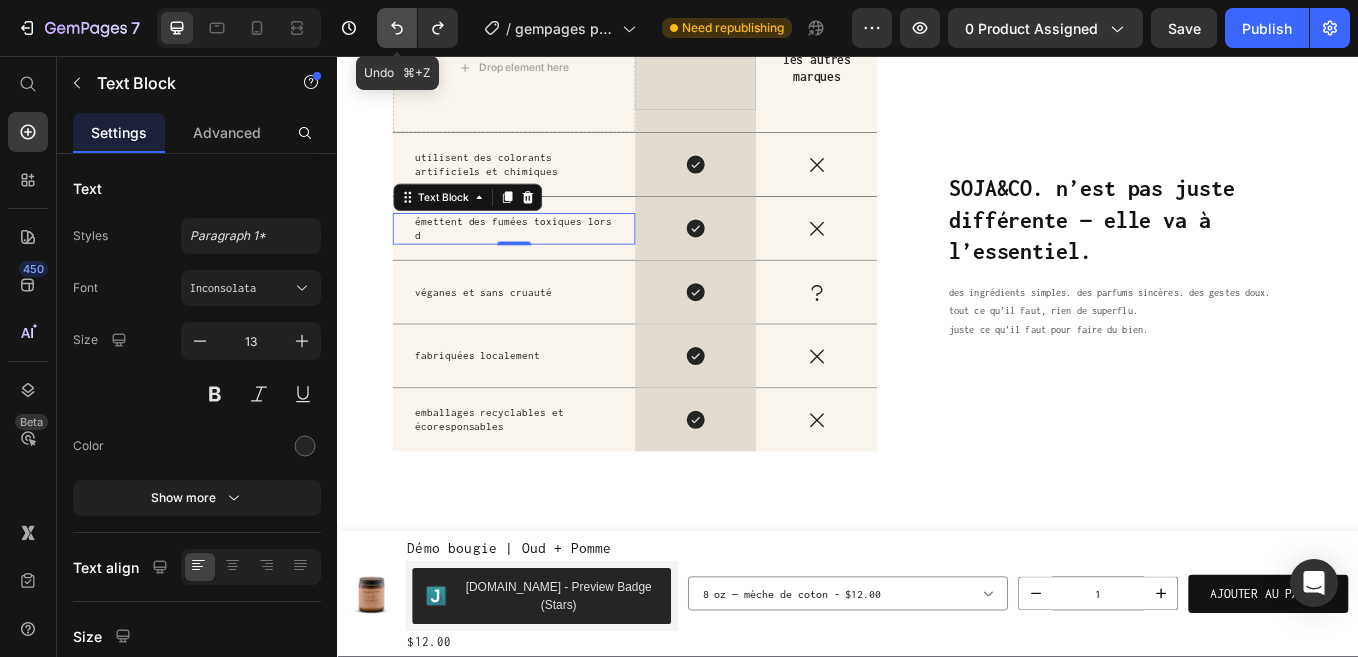 click 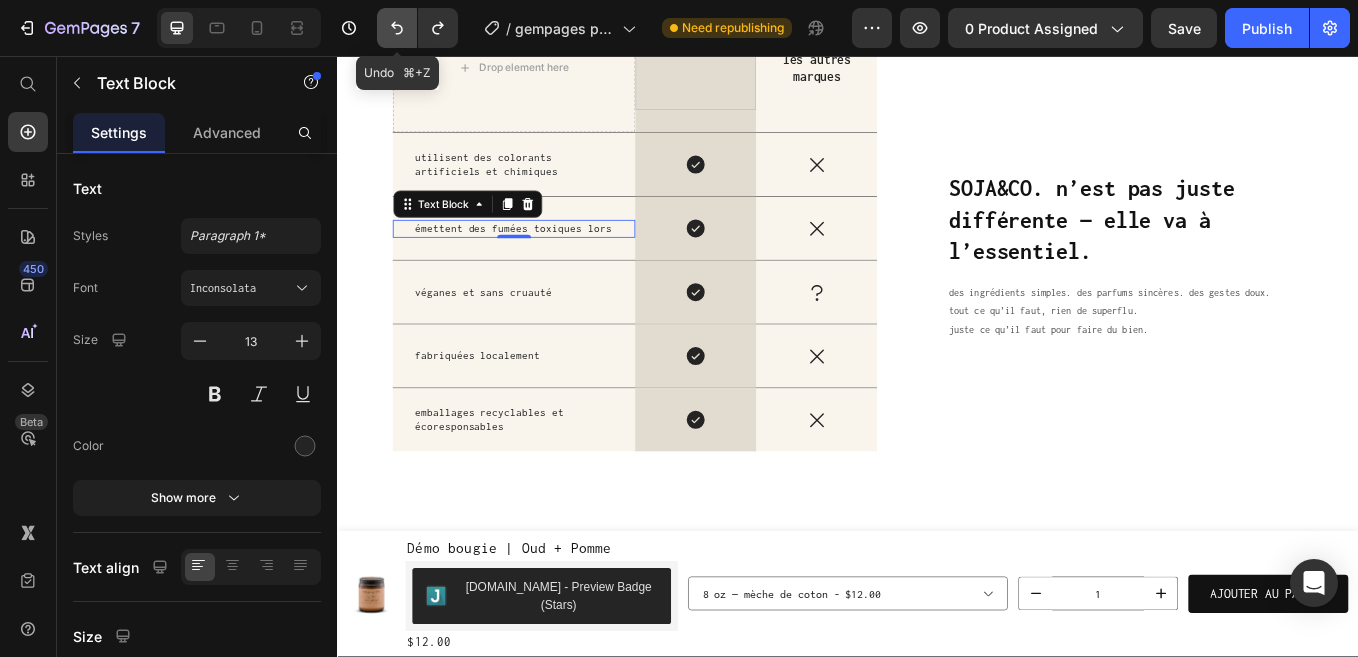 click 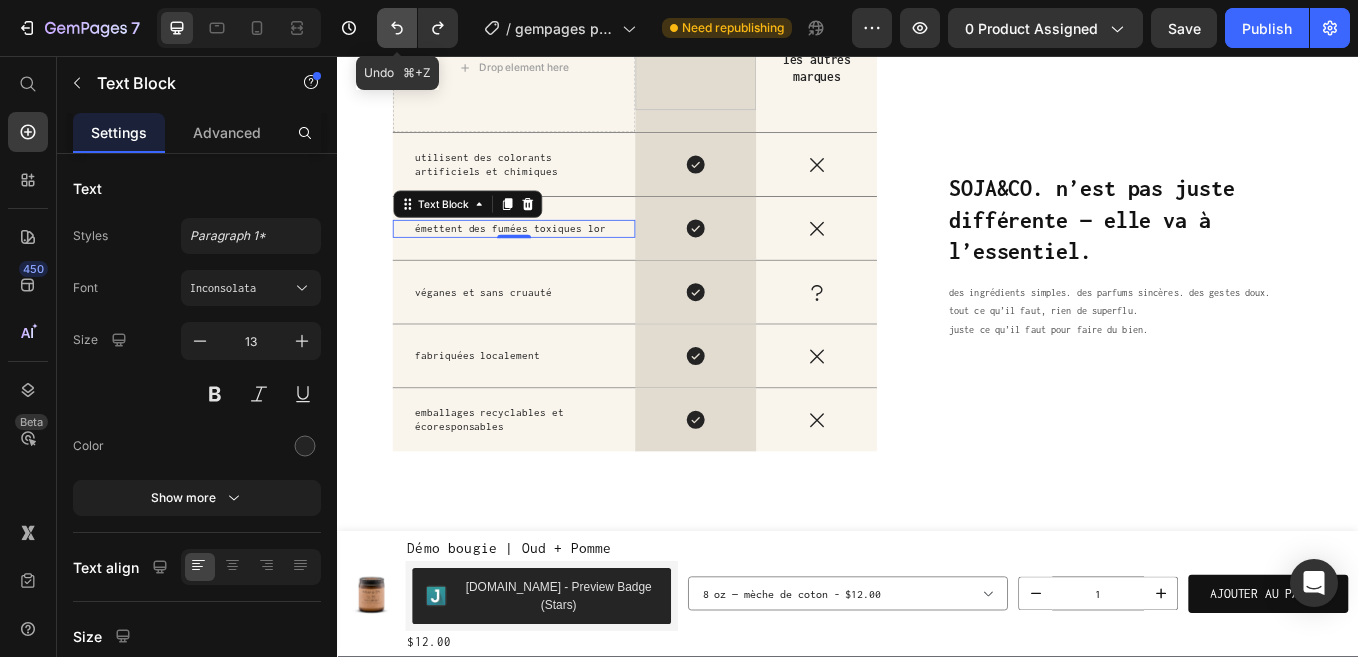 click 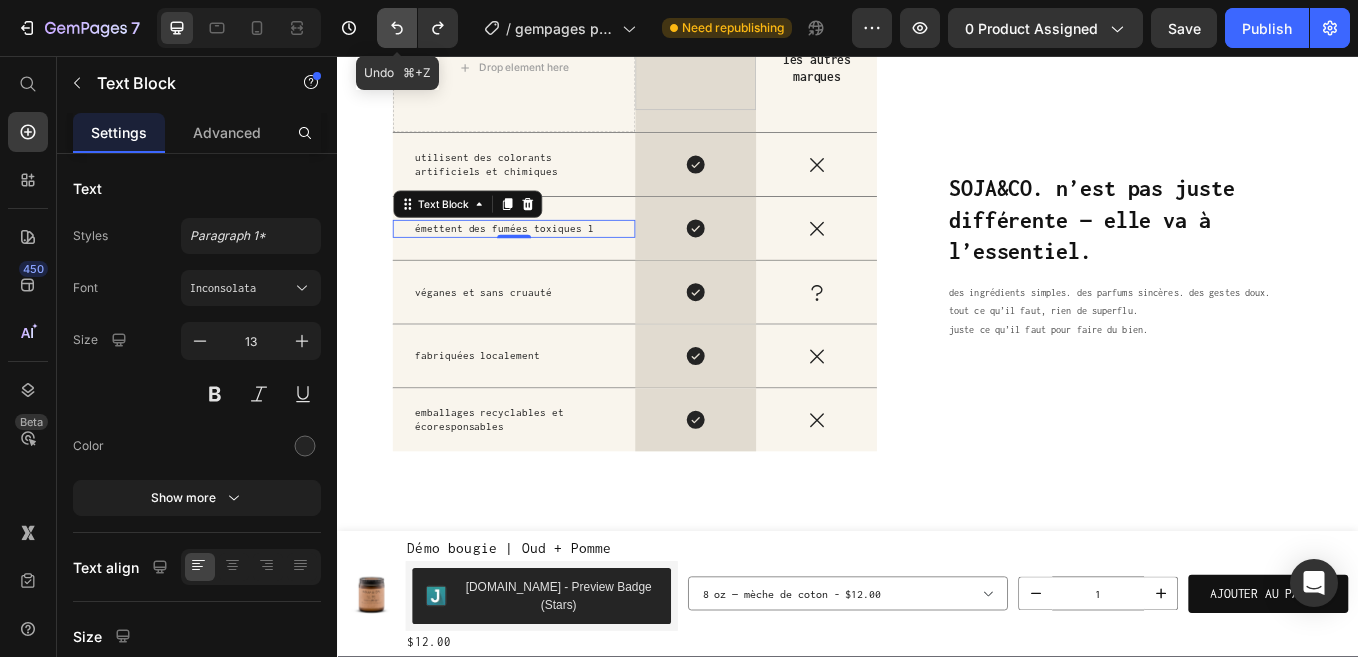 click 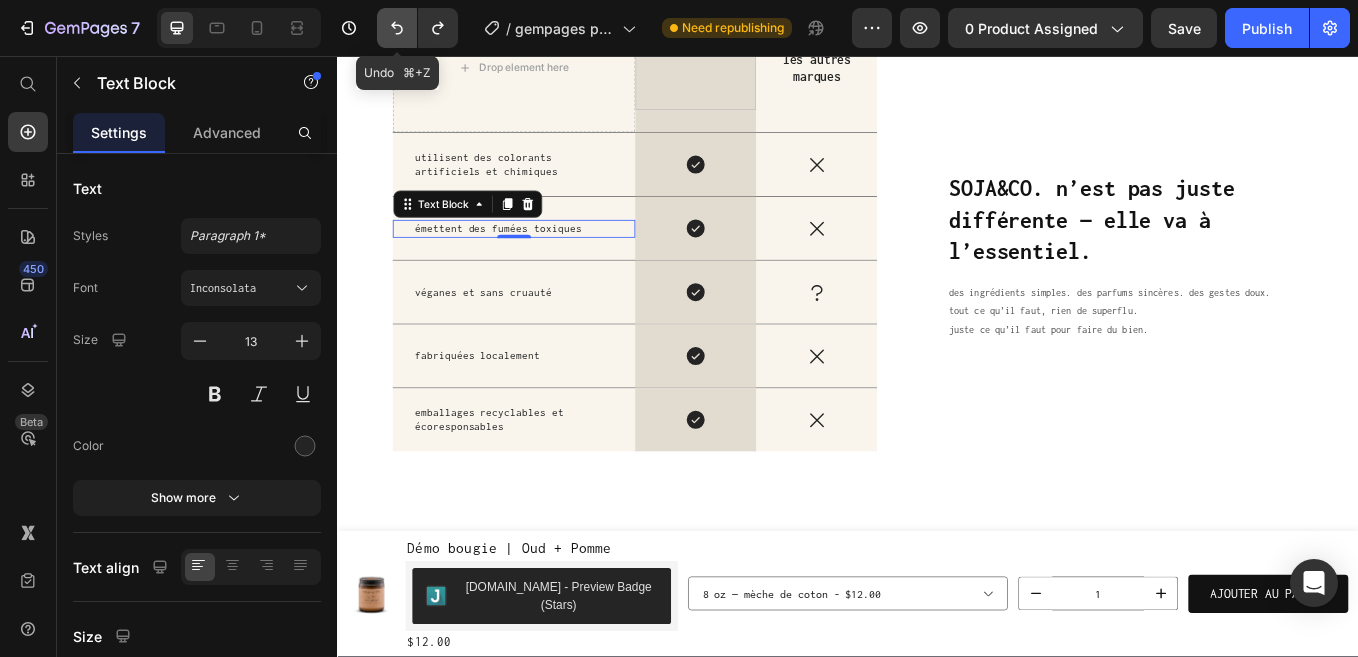 click 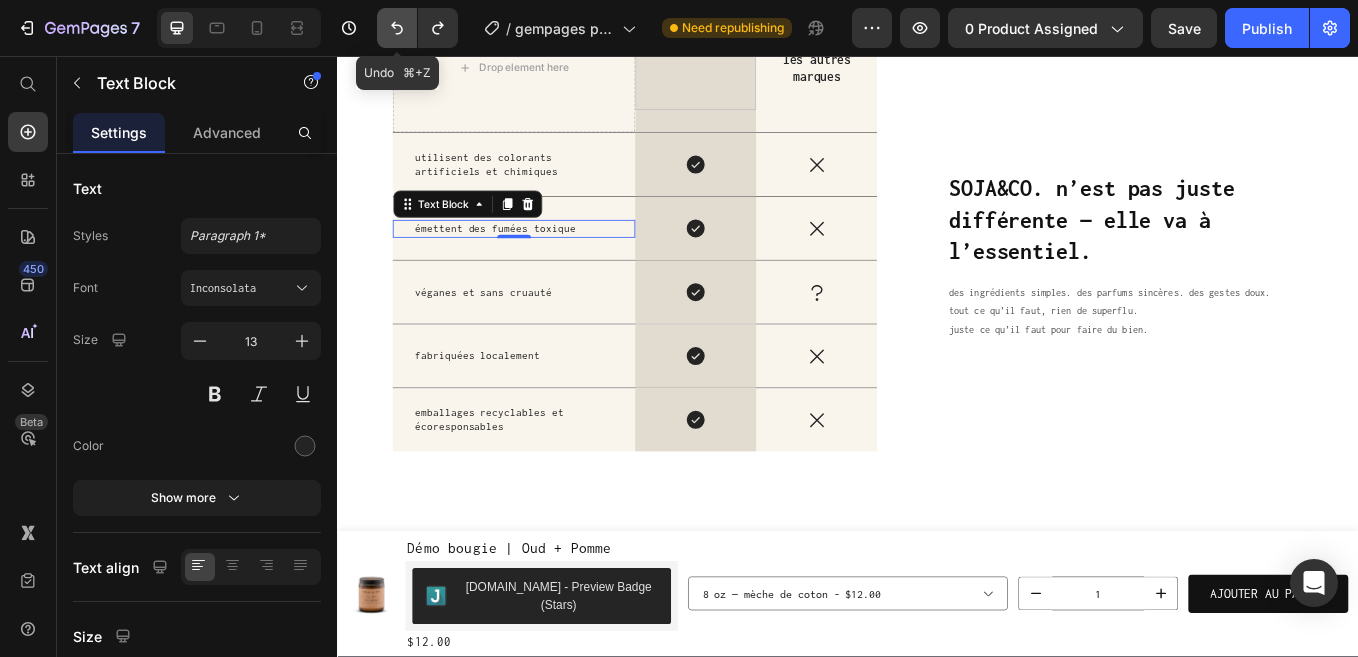 click 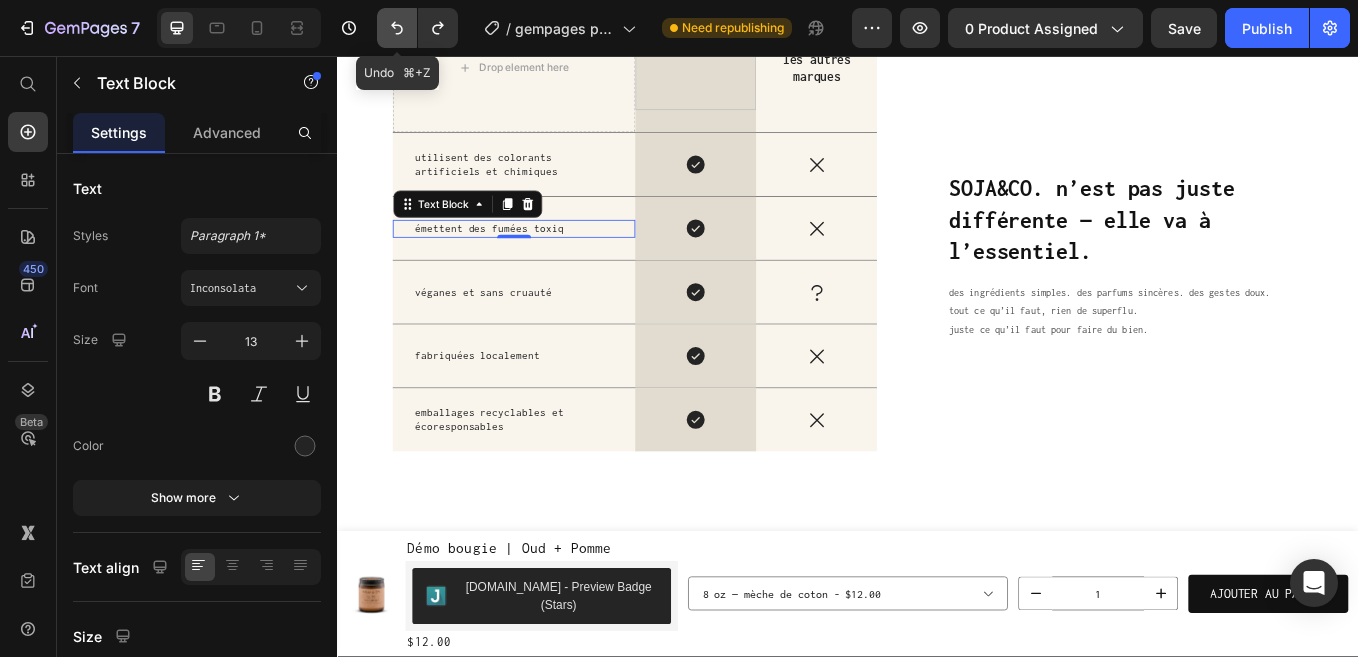 click 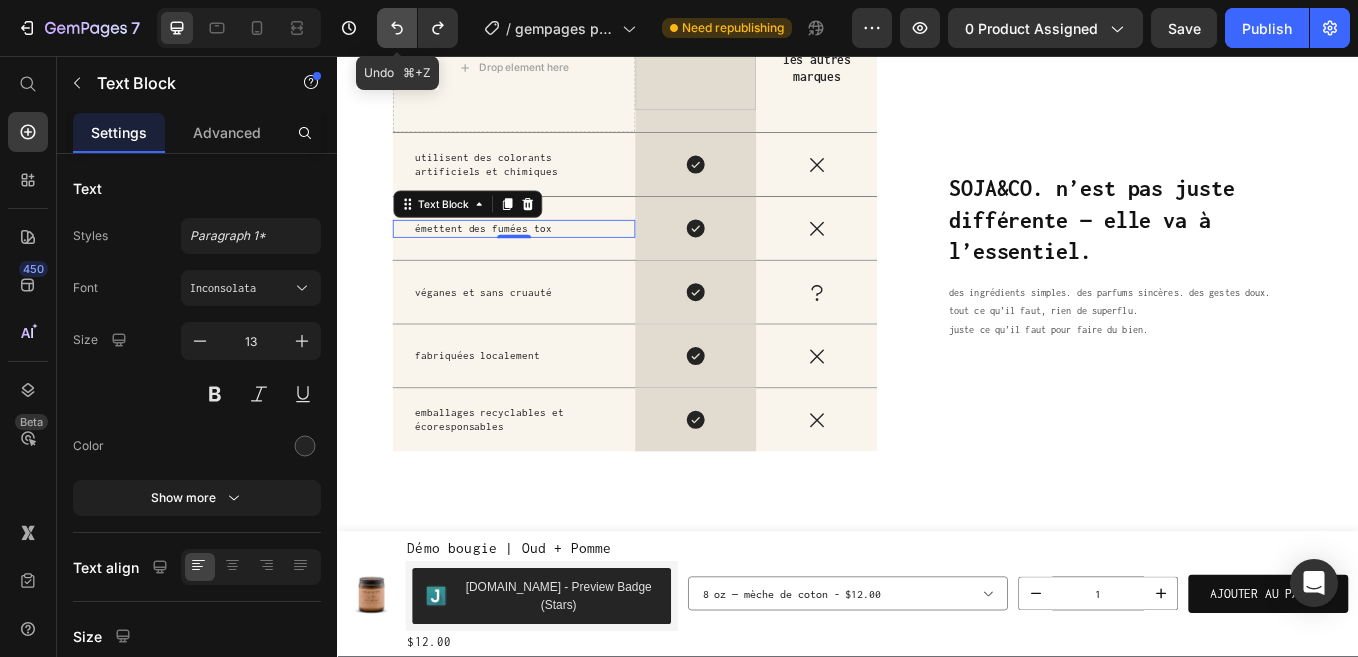 click 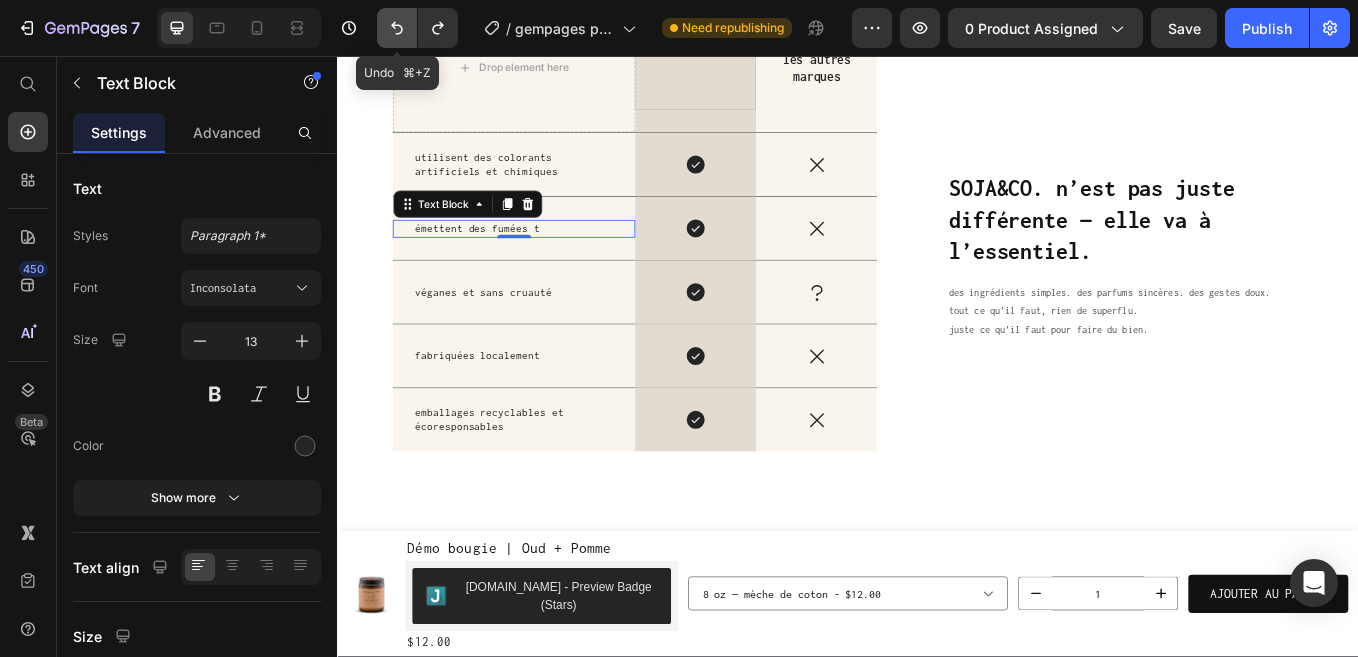 click 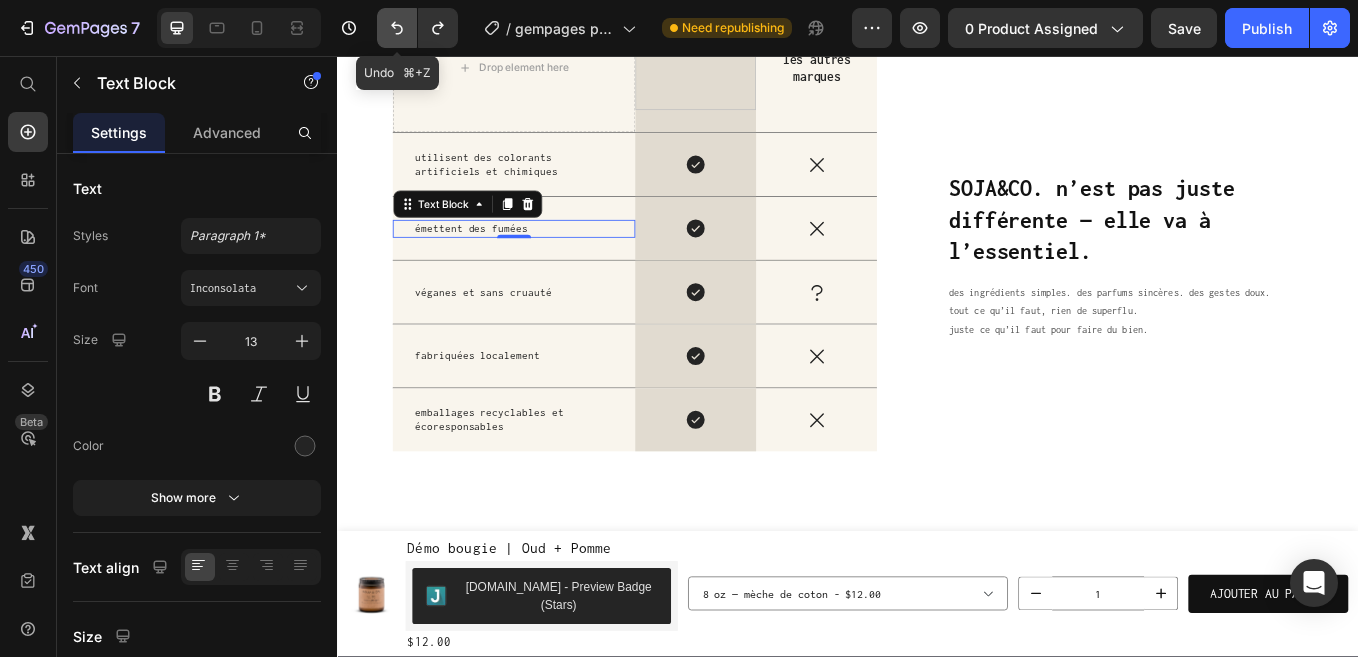 click 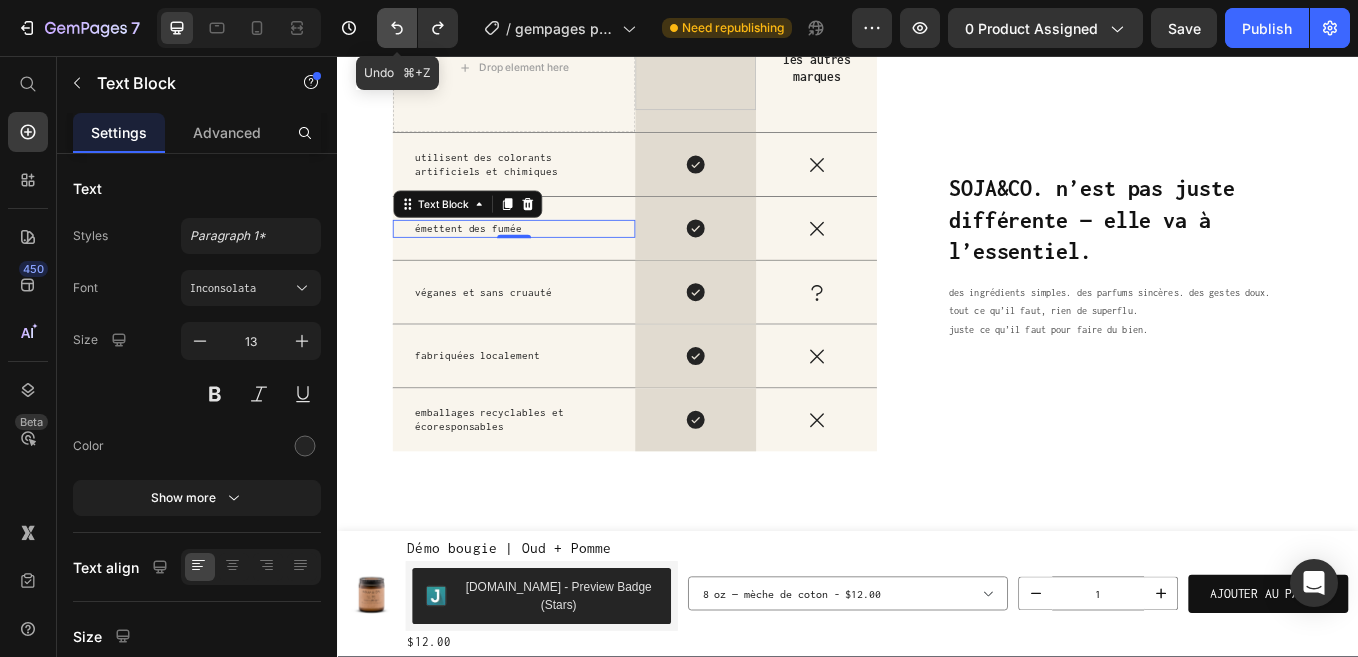 click 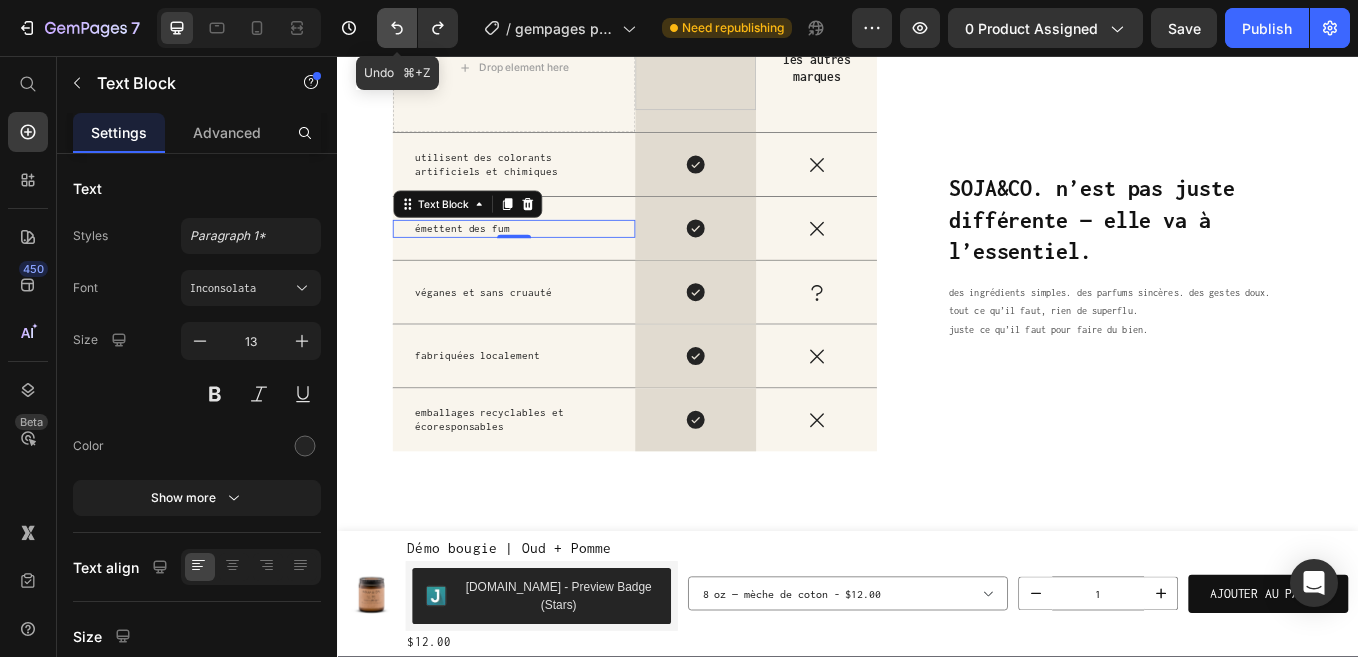click 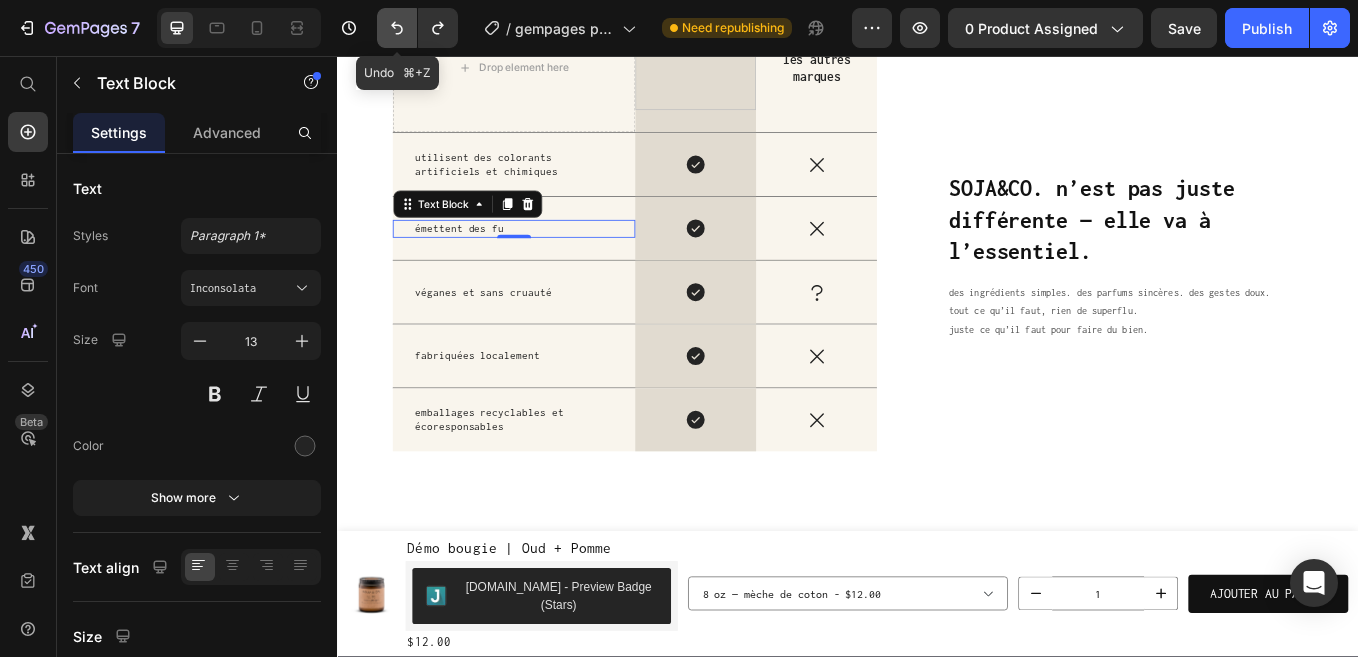 click 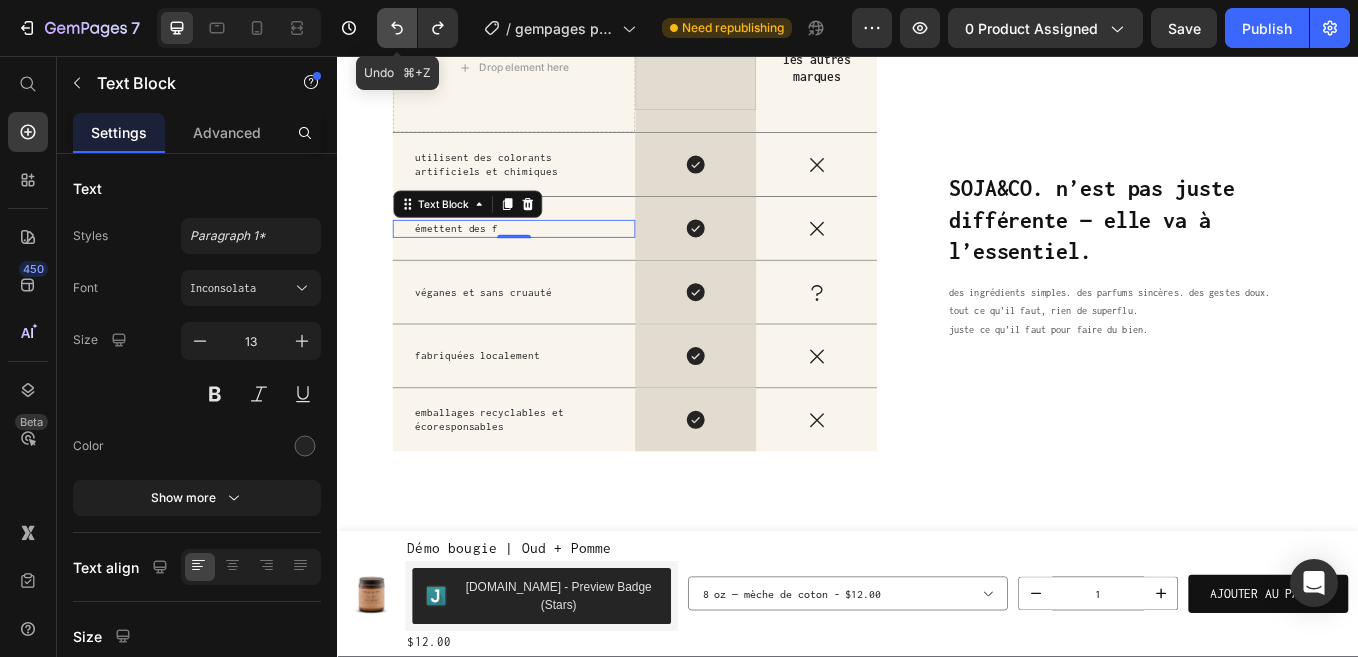 click 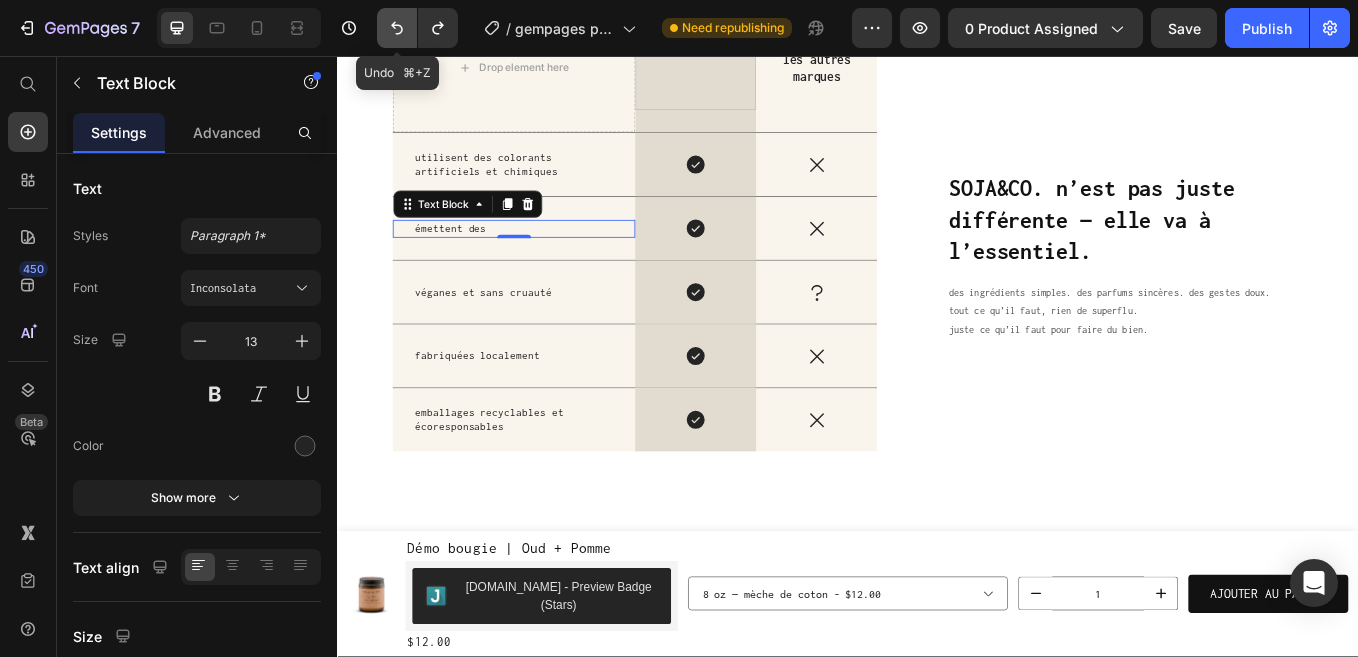 click 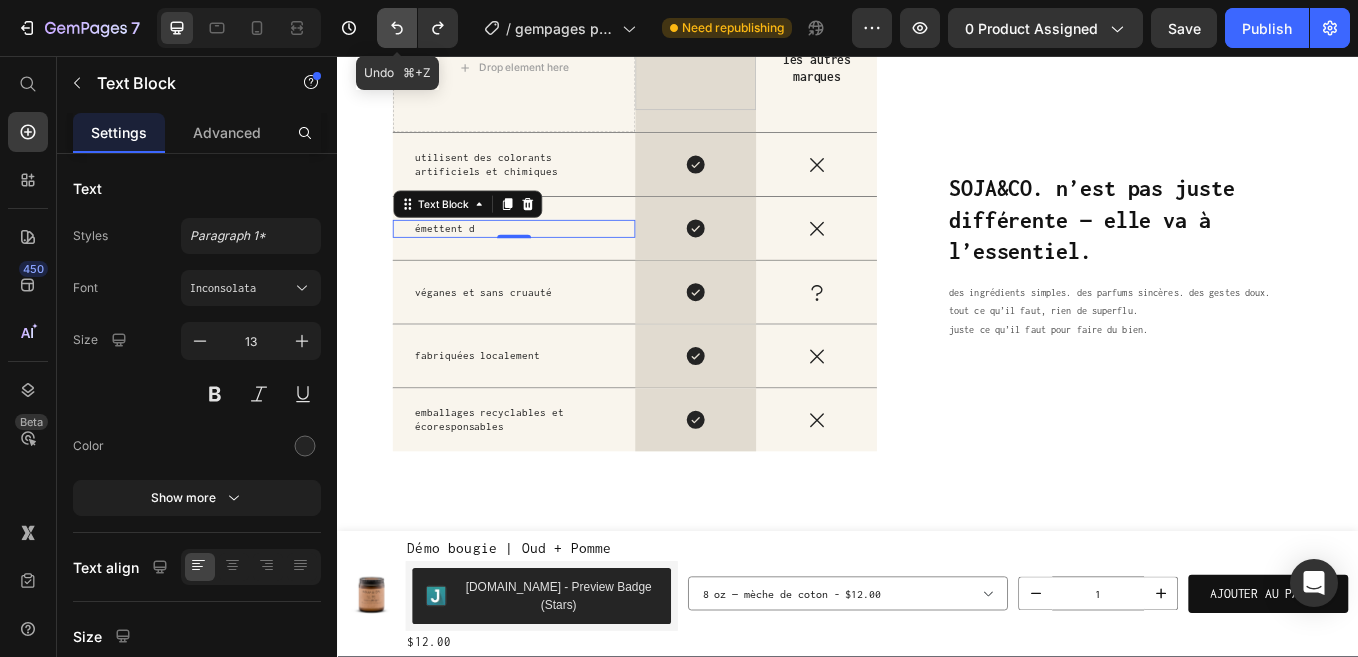 click 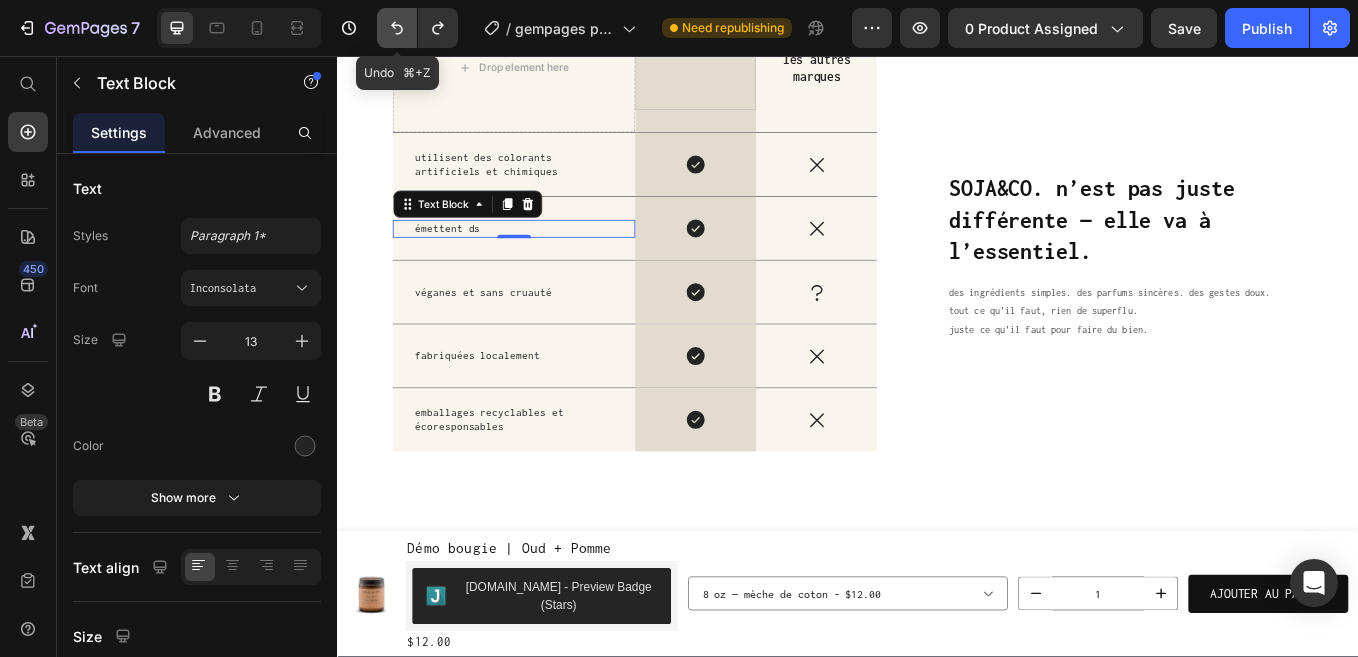click 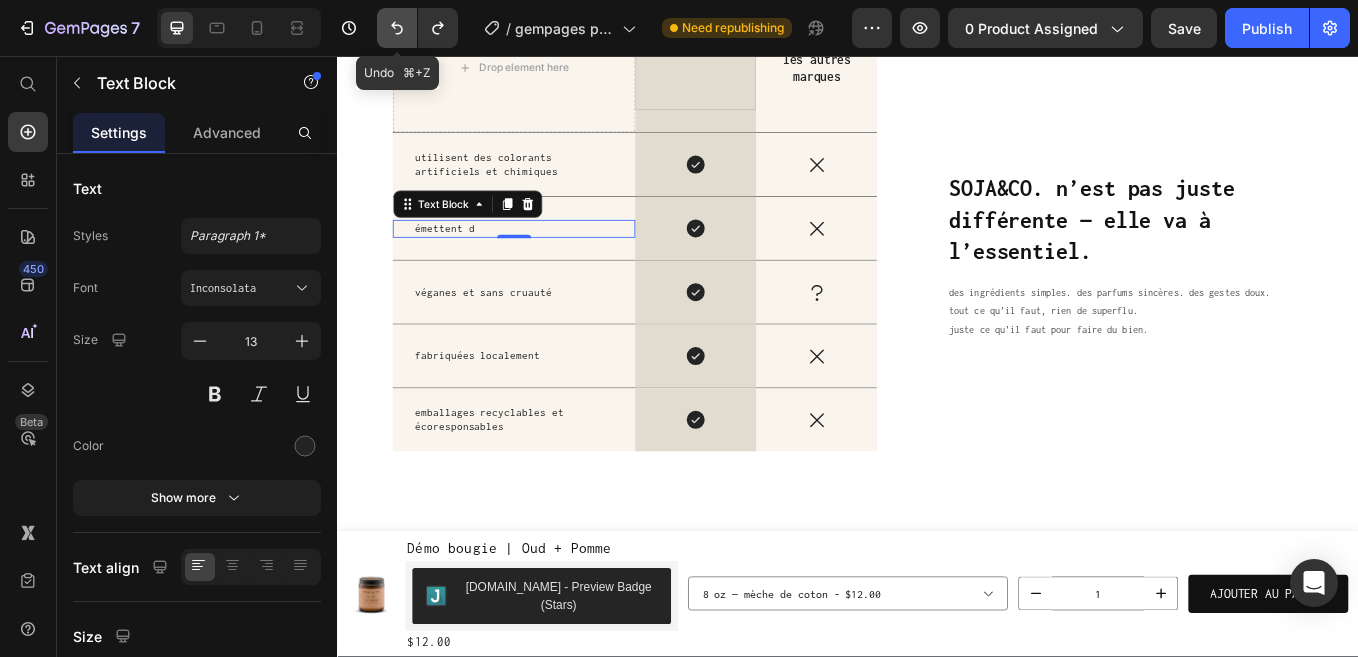 click 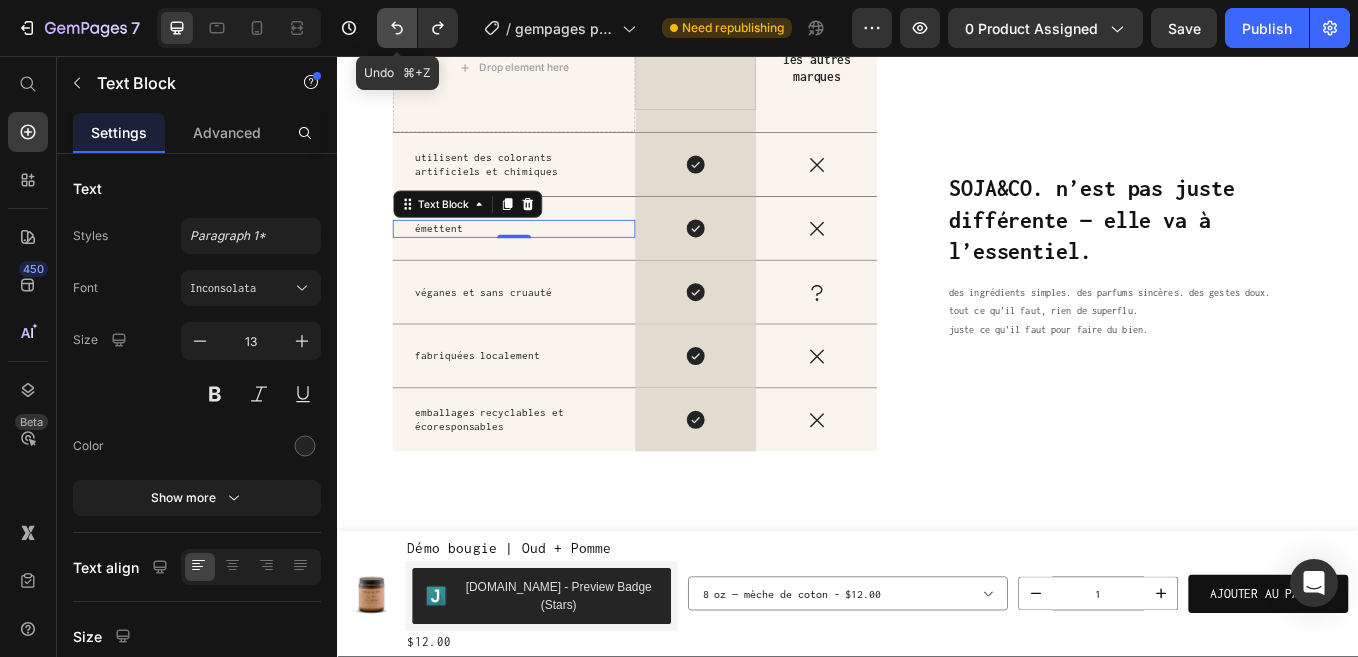 click 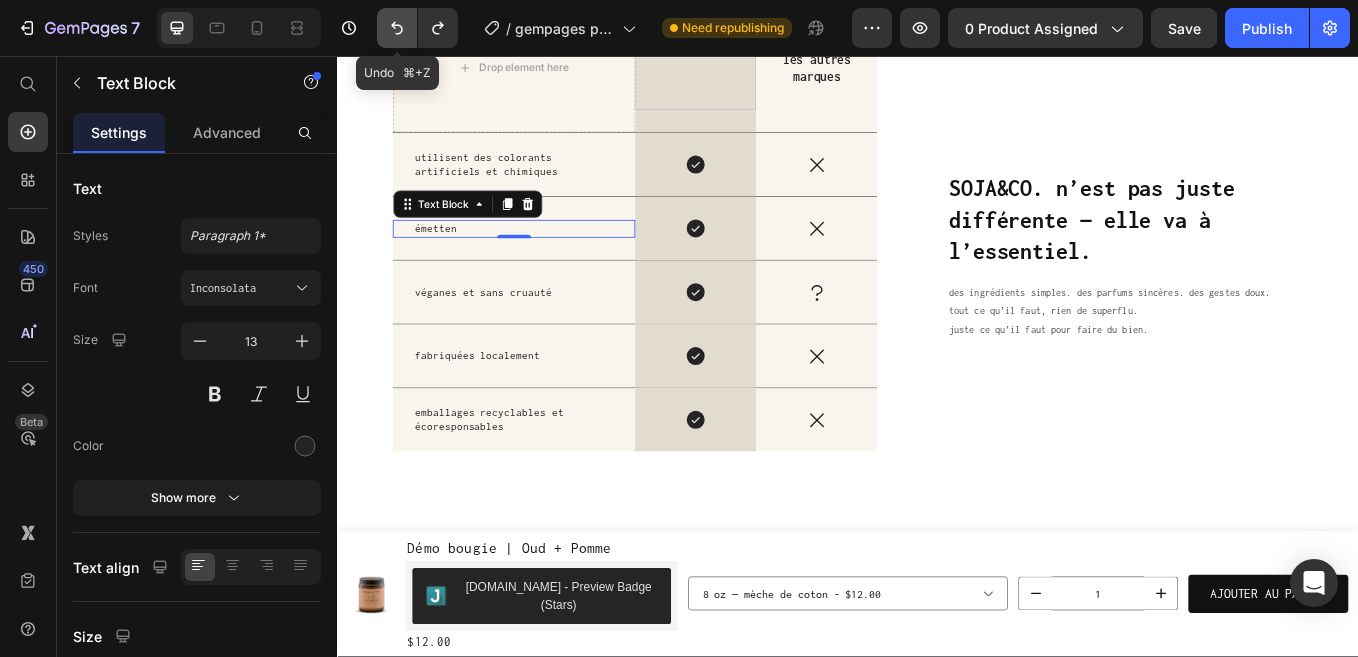 click 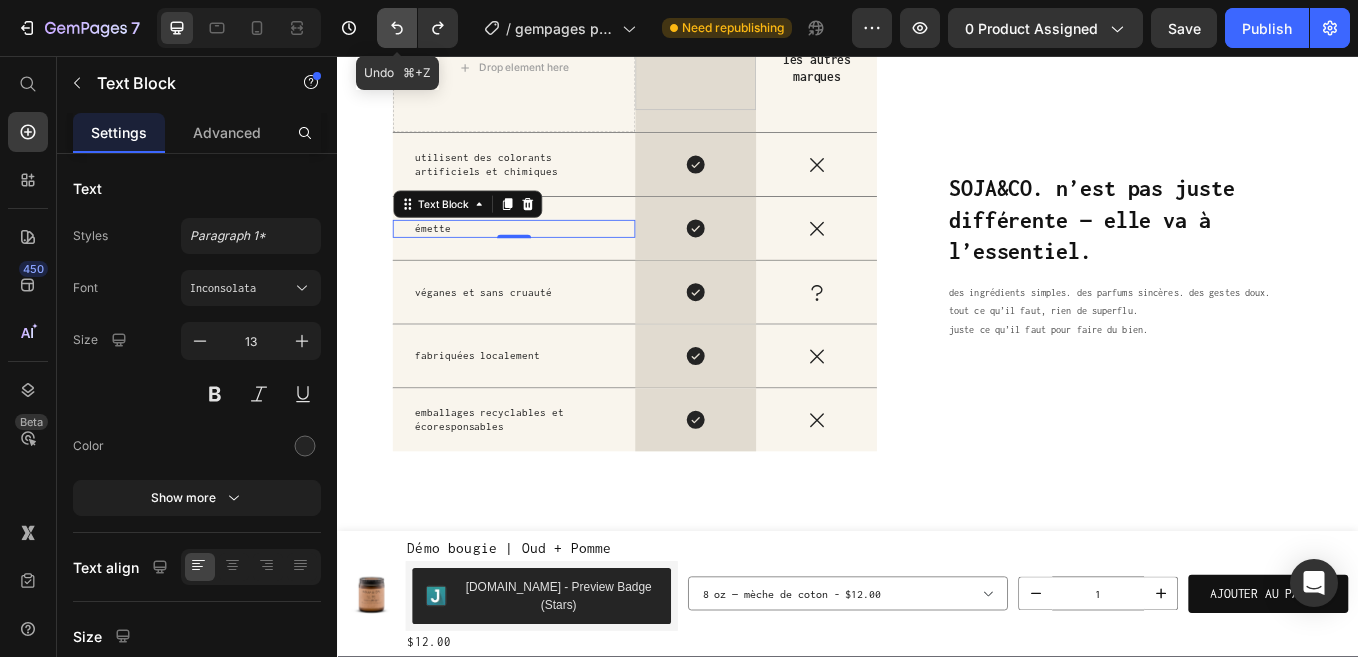 click 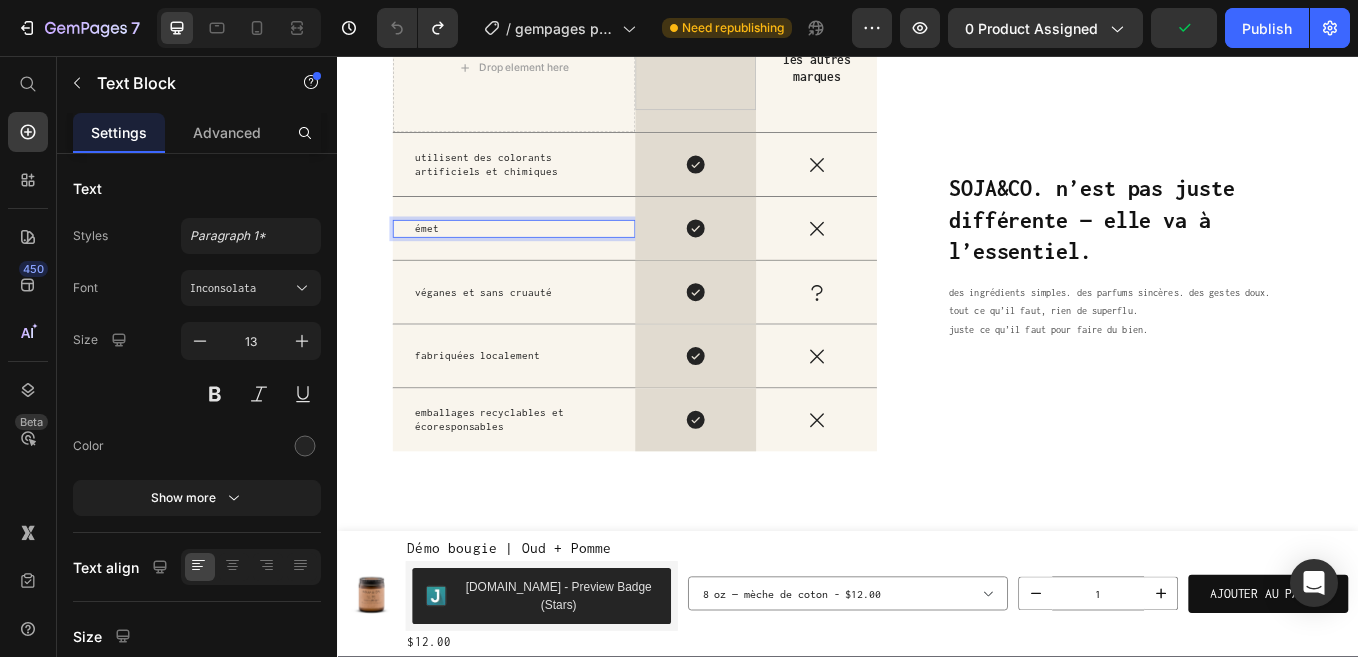 click on "émet" at bounding box center [544, 259] 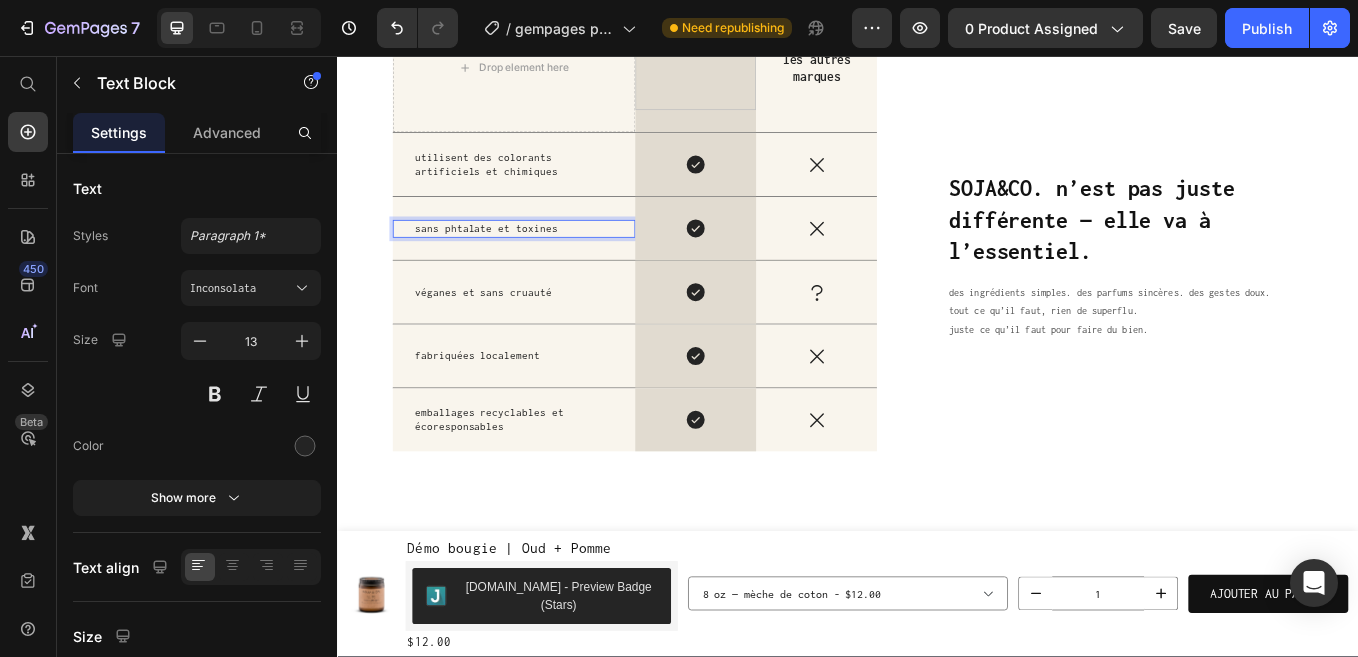 click on "sans phtalate et toxines" at bounding box center (544, 259) 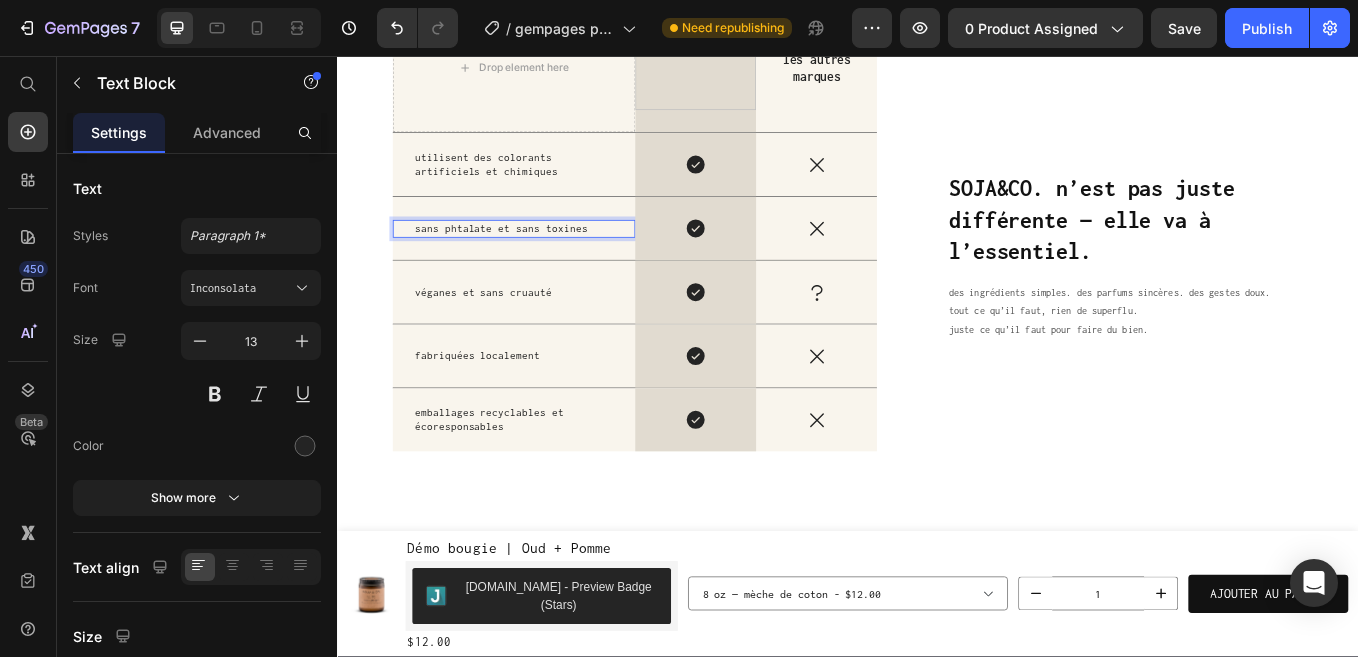 click on "sans phtalate et sans toxines" at bounding box center (544, 259) 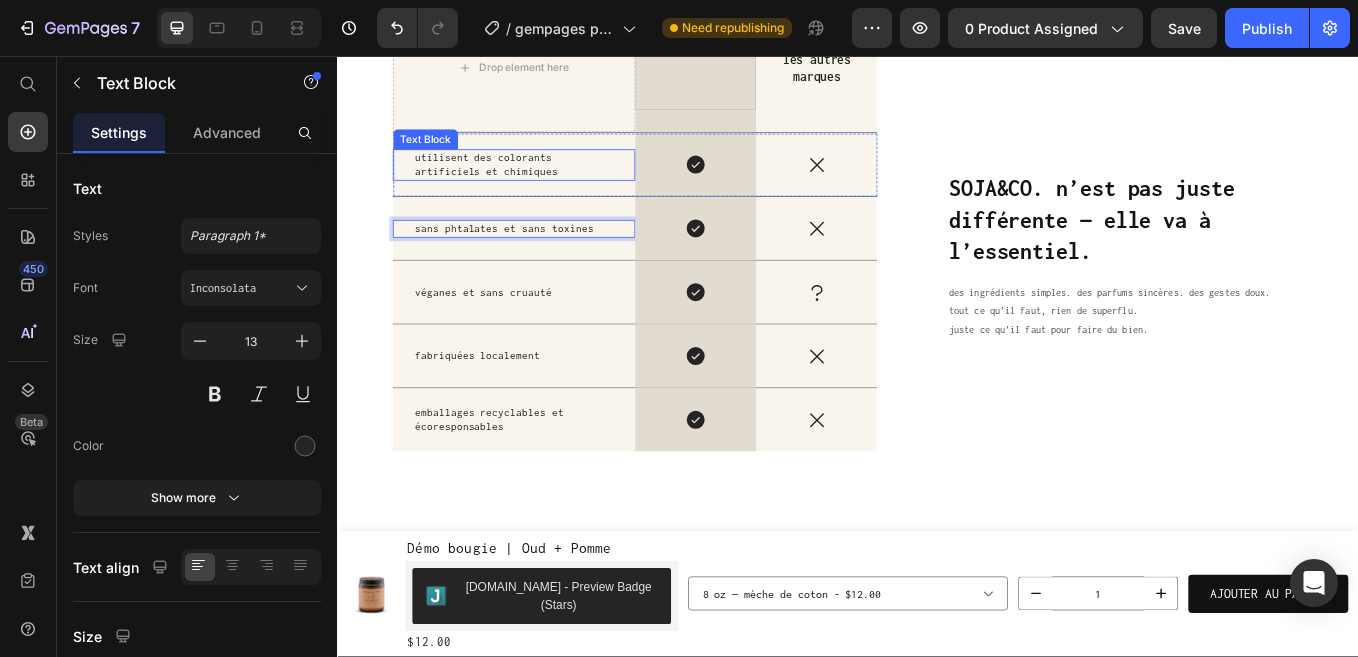 click on "utilisent des colorants artificiels et chimiques" at bounding box center (544, 185) 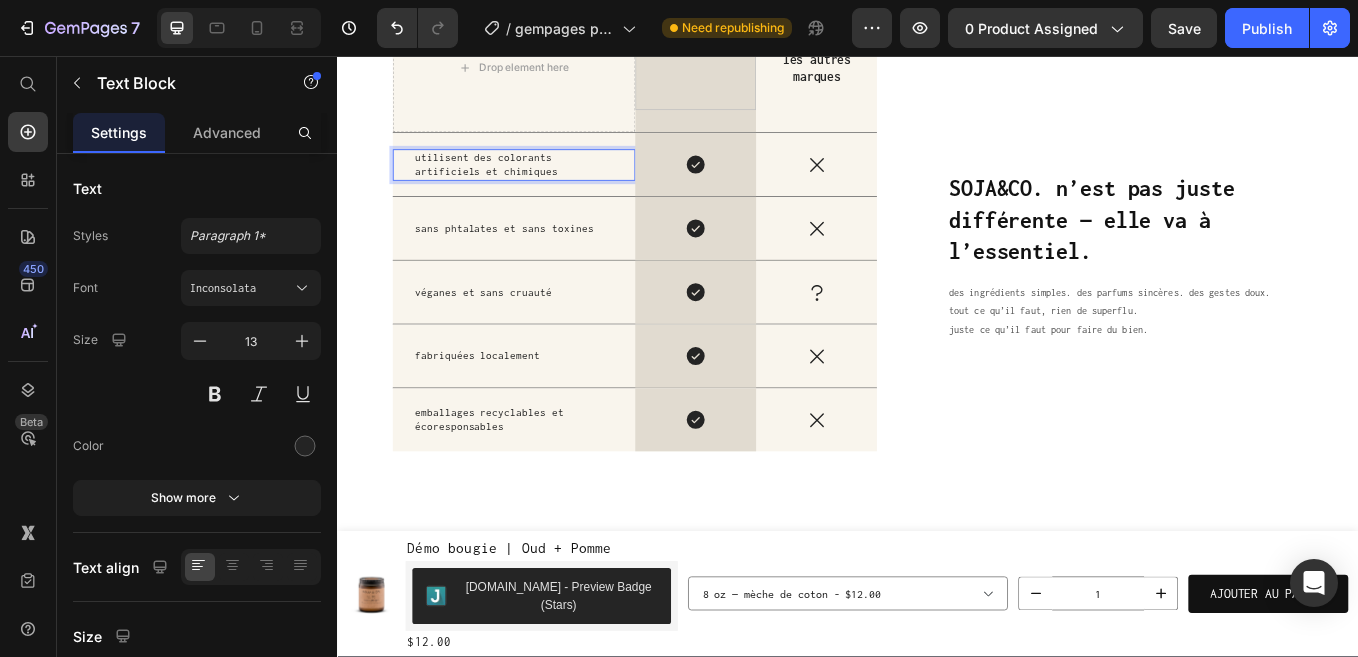 click on "utilisent des colorants artificiels et chimiques" at bounding box center [544, 185] 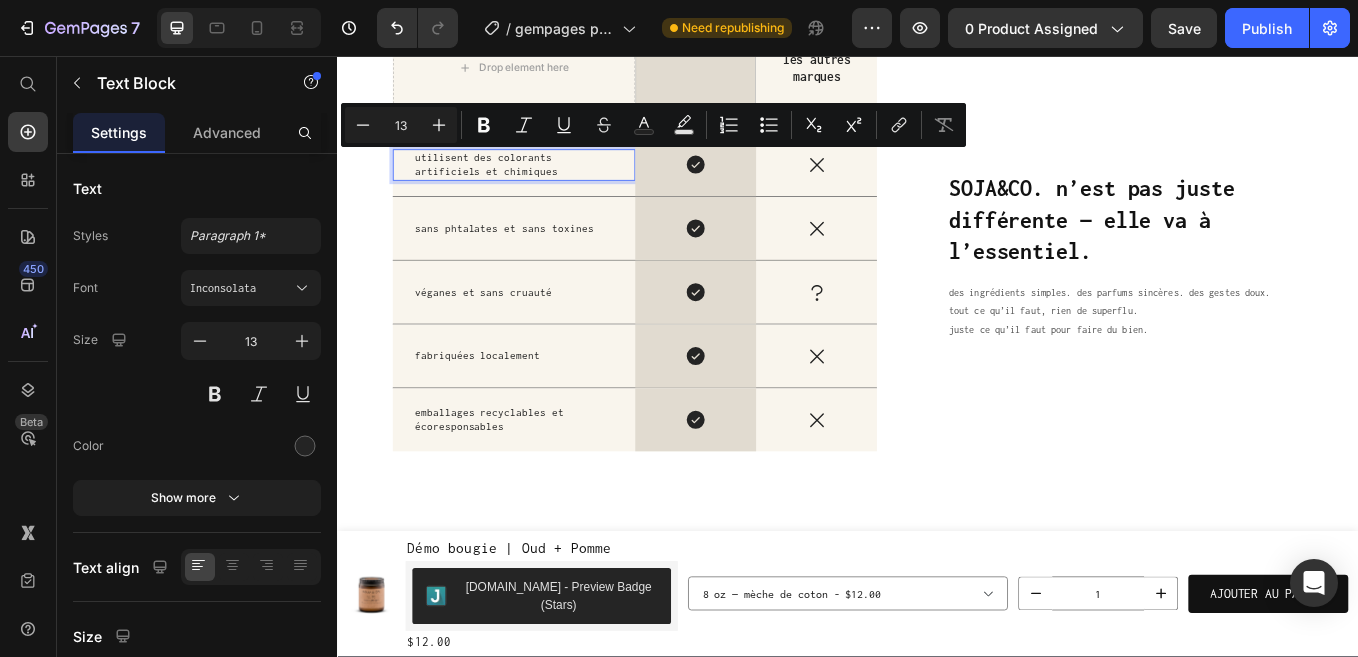 drag, startPoint x: 515, startPoint y: 192, endPoint x: 410, endPoint y: 175, distance: 106.36729 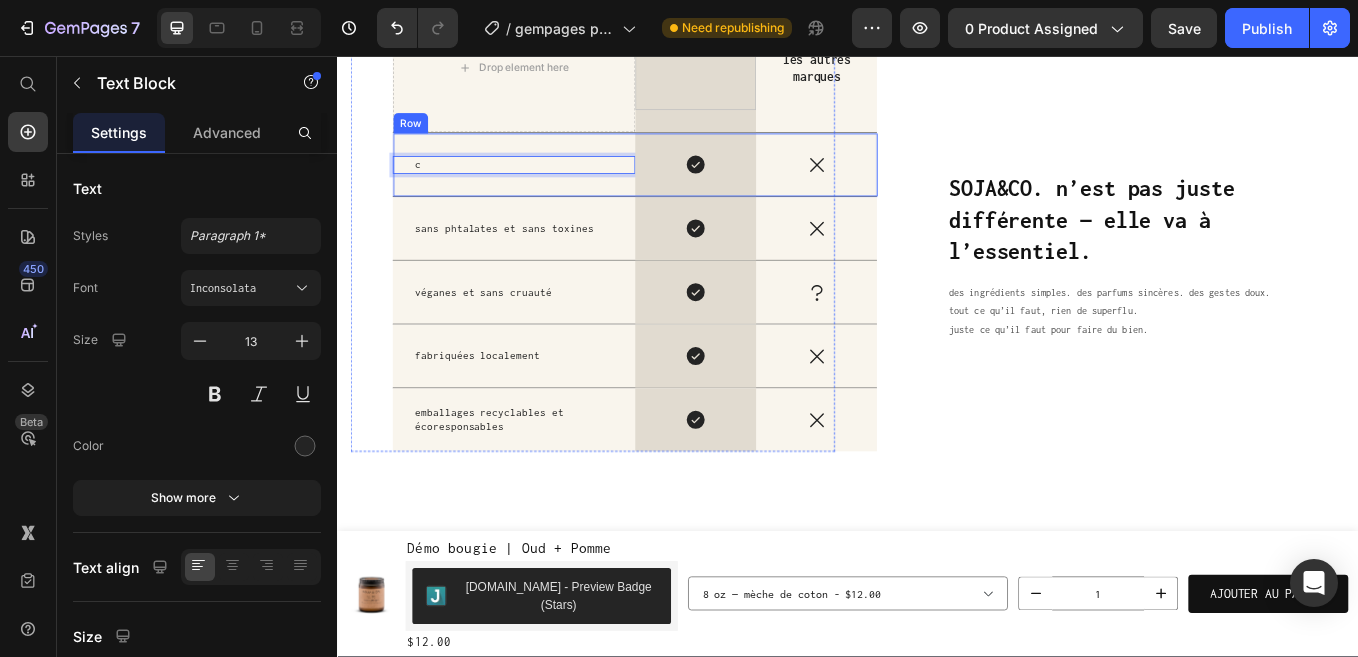 scroll, scrollTop: 3775, scrollLeft: 0, axis: vertical 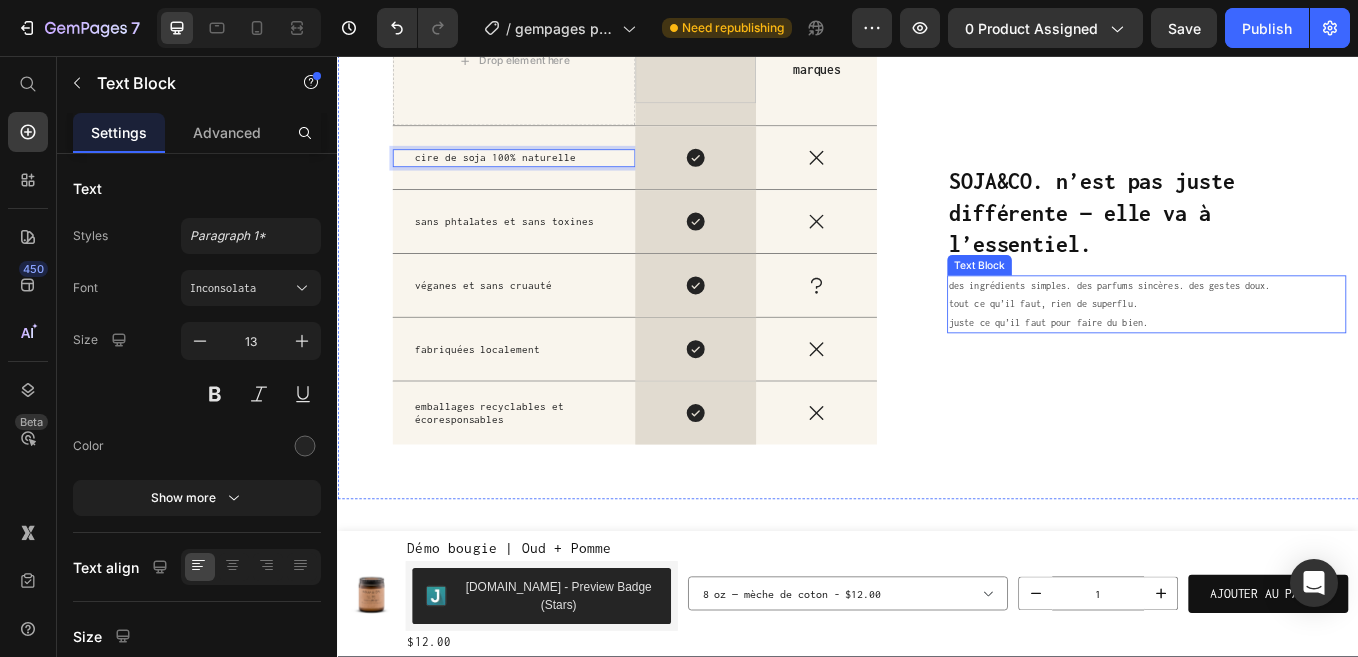 click on "tout ce qu’il faut, rien de superflu." at bounding box center (1287, 348) 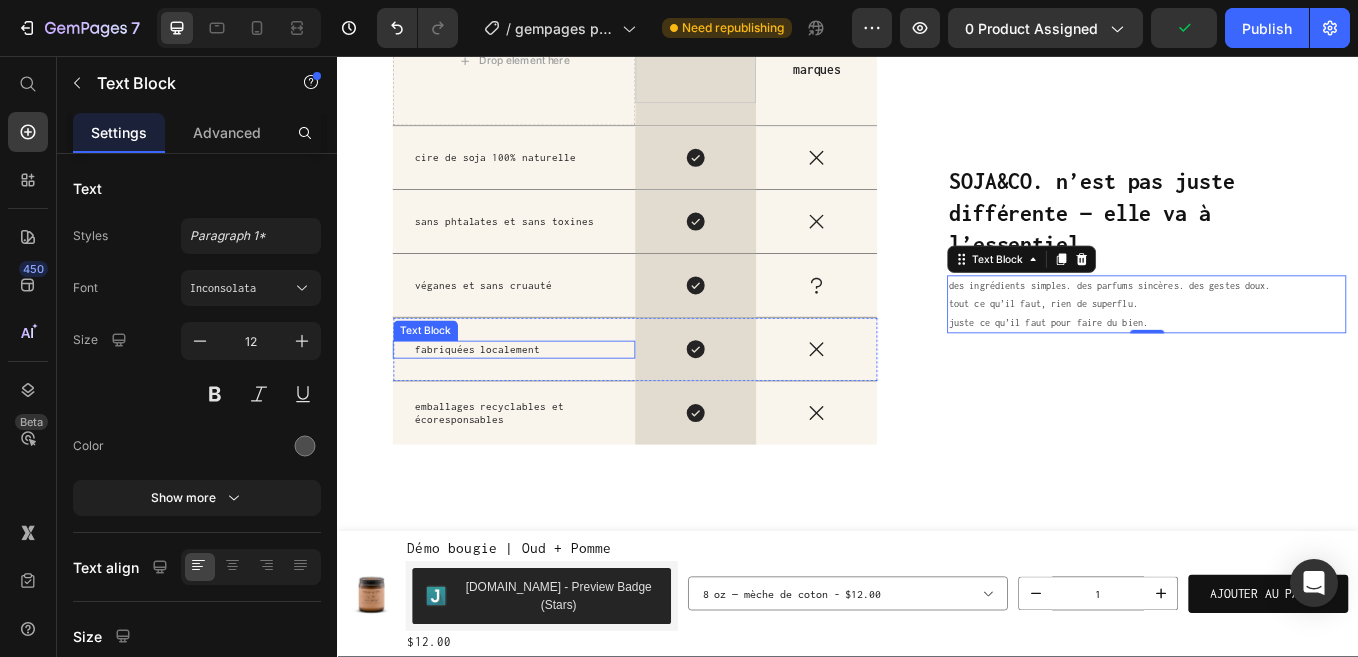 click on "fabriquées localement" at bounding box center (544, 401) 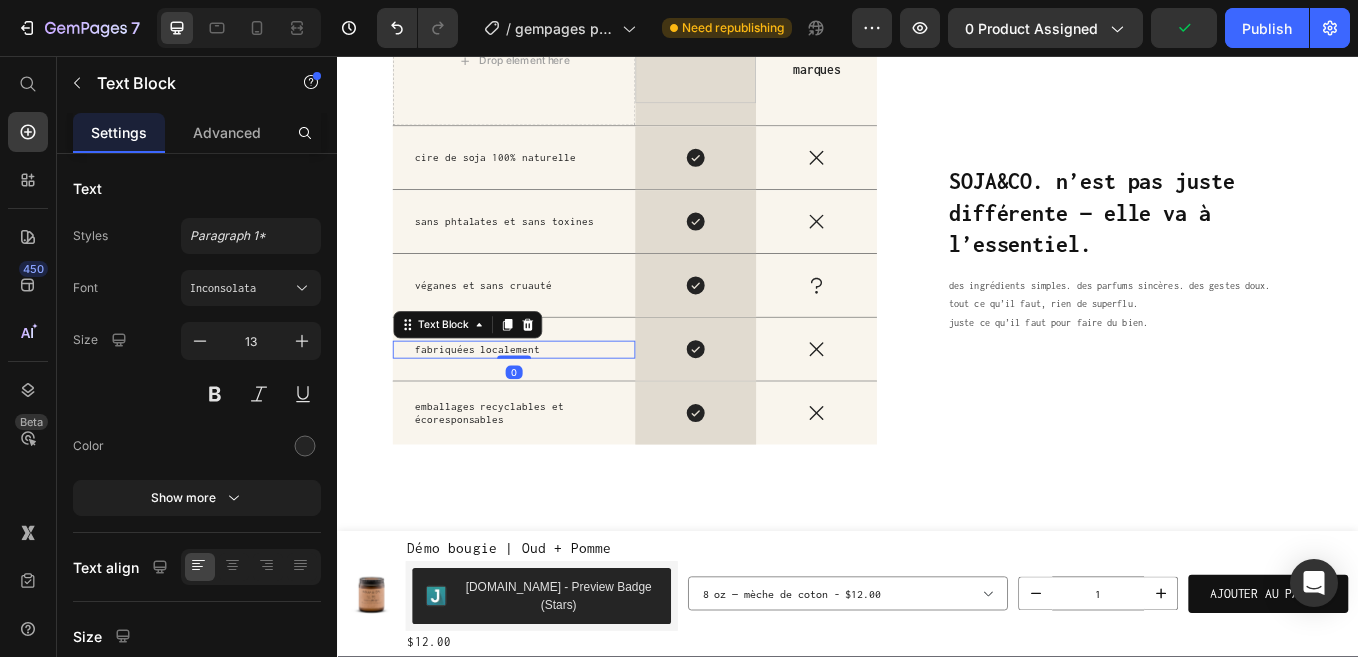 click on "fabriquées localement" at bounding box center (544, 401) 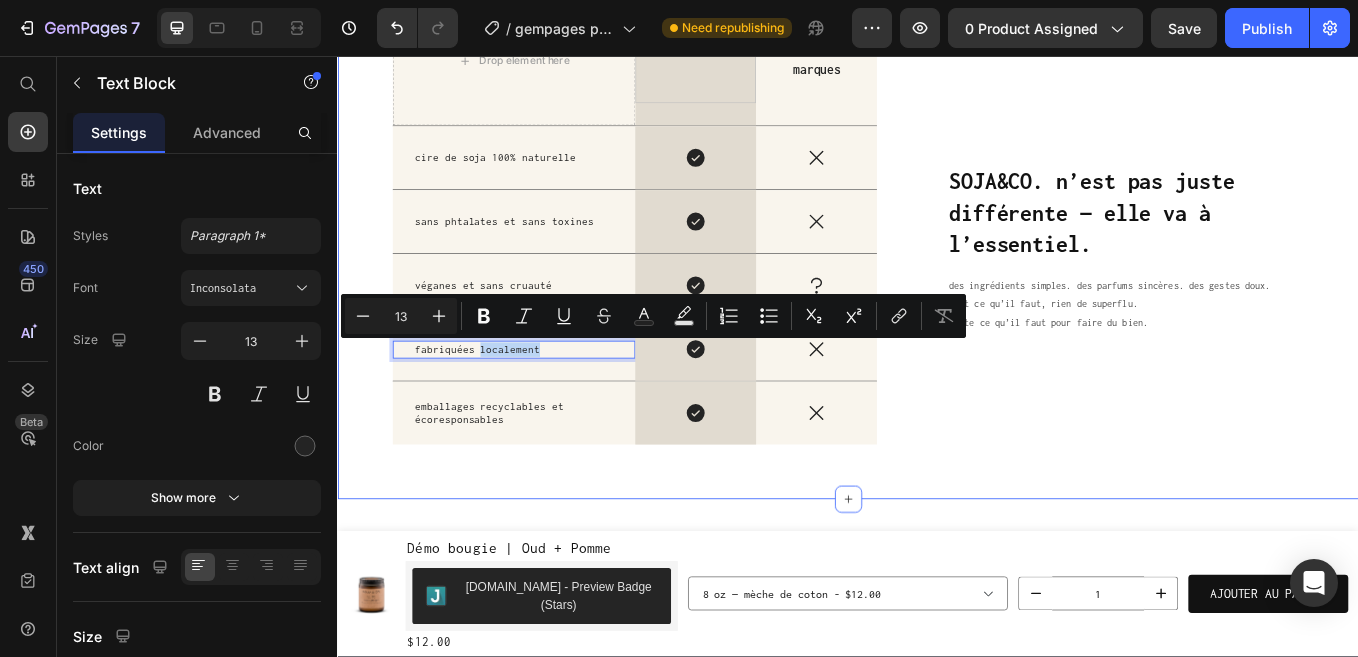 click on "Drop element here Image Row les autres marques Text Block Row cire [PERSON_NAME] 100% naturelle Text Block
Icon Row
Icon Row sans phtalates et sans toxines Text Block
Icon Row
Icon Row véganes et sans cruauté Text Block
Icon Row
Icon Row fabriquées localement Text Block   0
Icon Row
Icon Row emballages recyclables et écoresponsables Text Block
Icon Row
Icon Row Row SOJA&CO. n’est pas juste différente — elle va à l’essentiel. Heading des ingrédients simples. des parfums sincères. des gestes doux.  tout ce qu’il faut, rien de superflu.  [PERSON_NAME] qu’il faut pour faire du bien. Text Block Section 8" at bounding box center (937, 241) 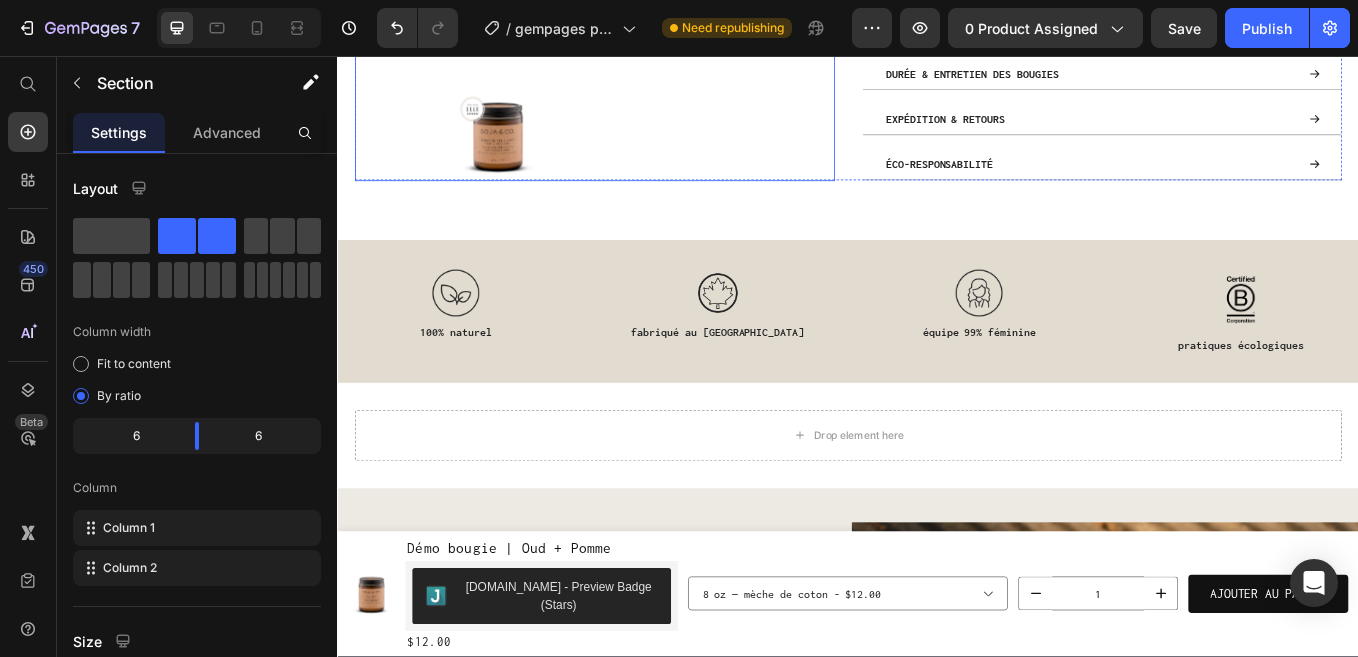scroll, scrollTop: 1301, scrollLeft: 0, axis: vertical 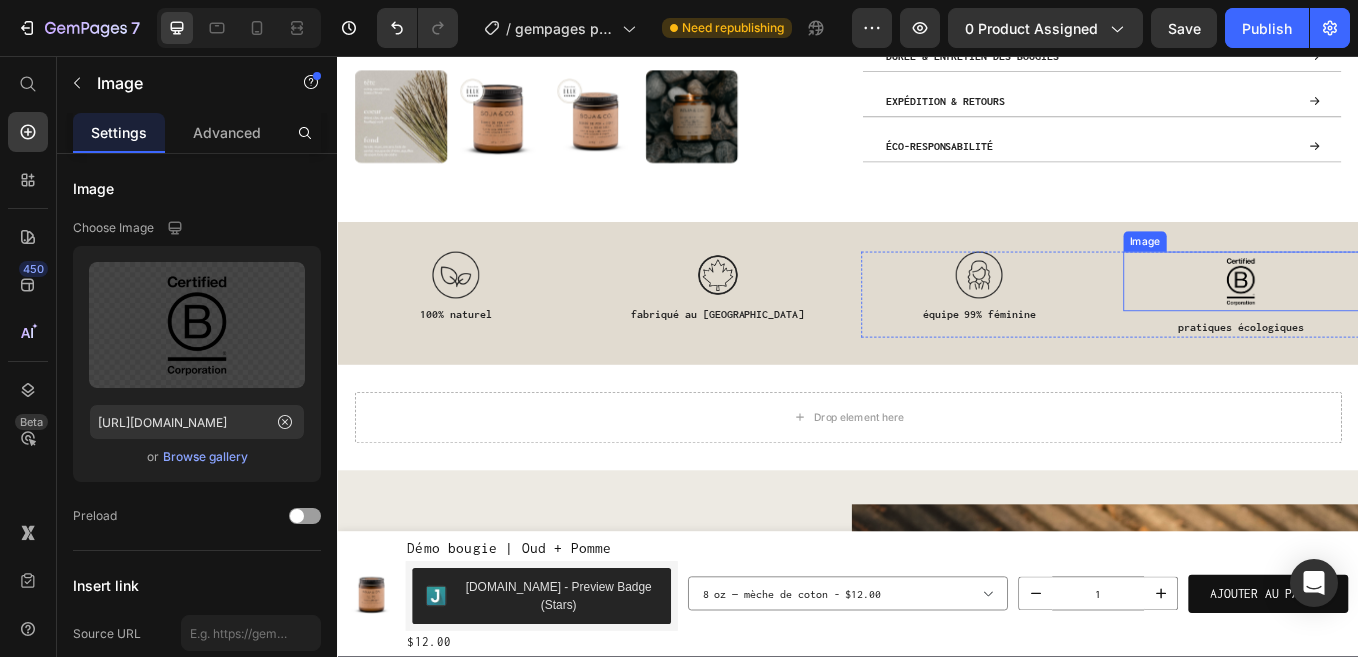 click at bounding box center [1399, 321] 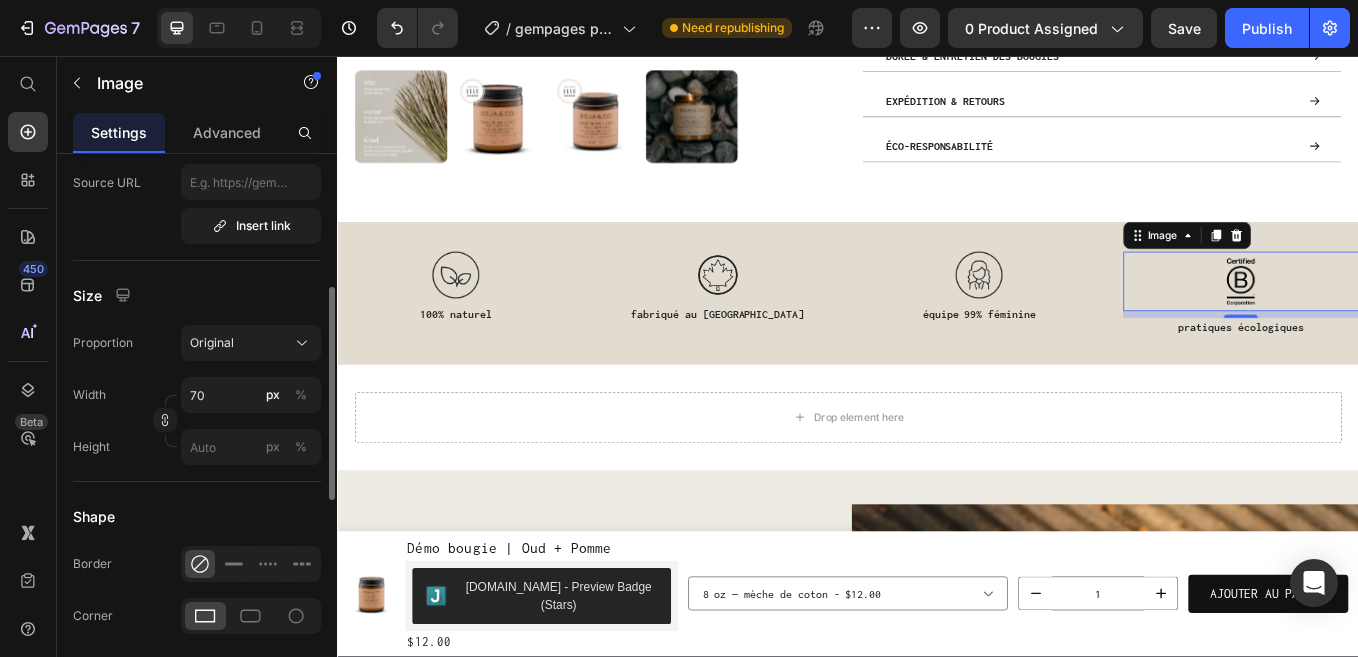 scroll, scrollTop: 459, scrollLeft: 0, axis: vertical 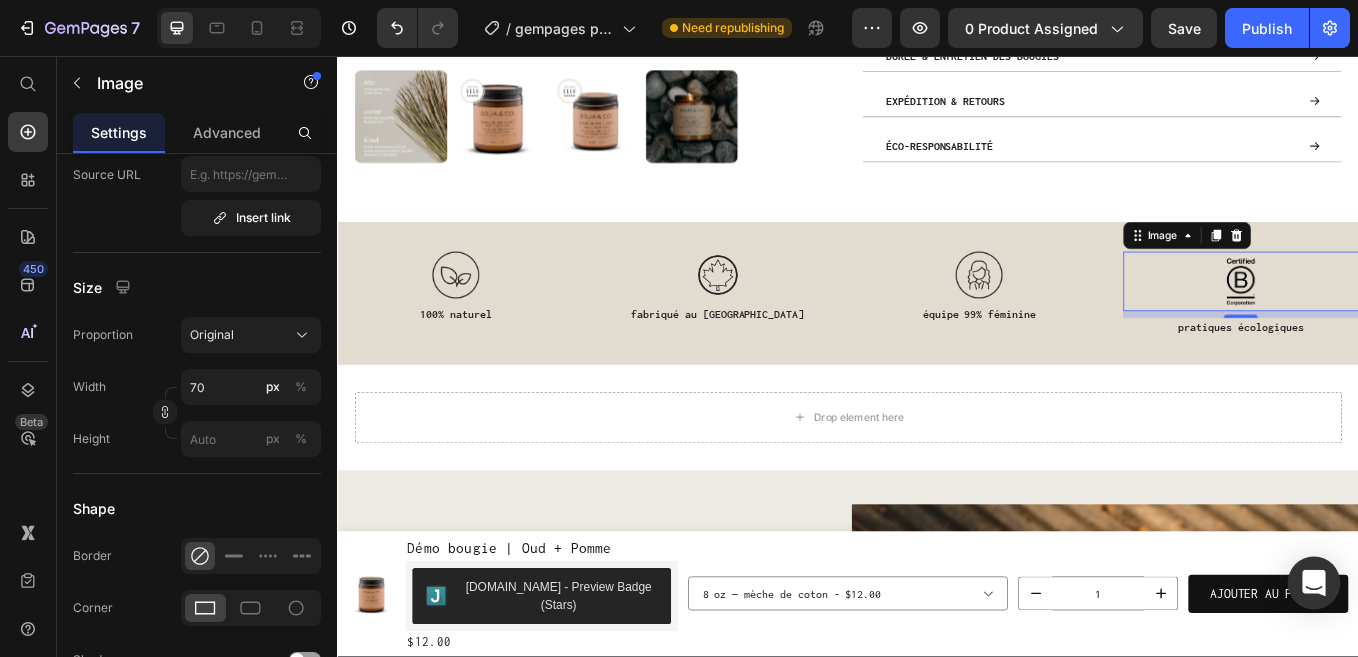 click 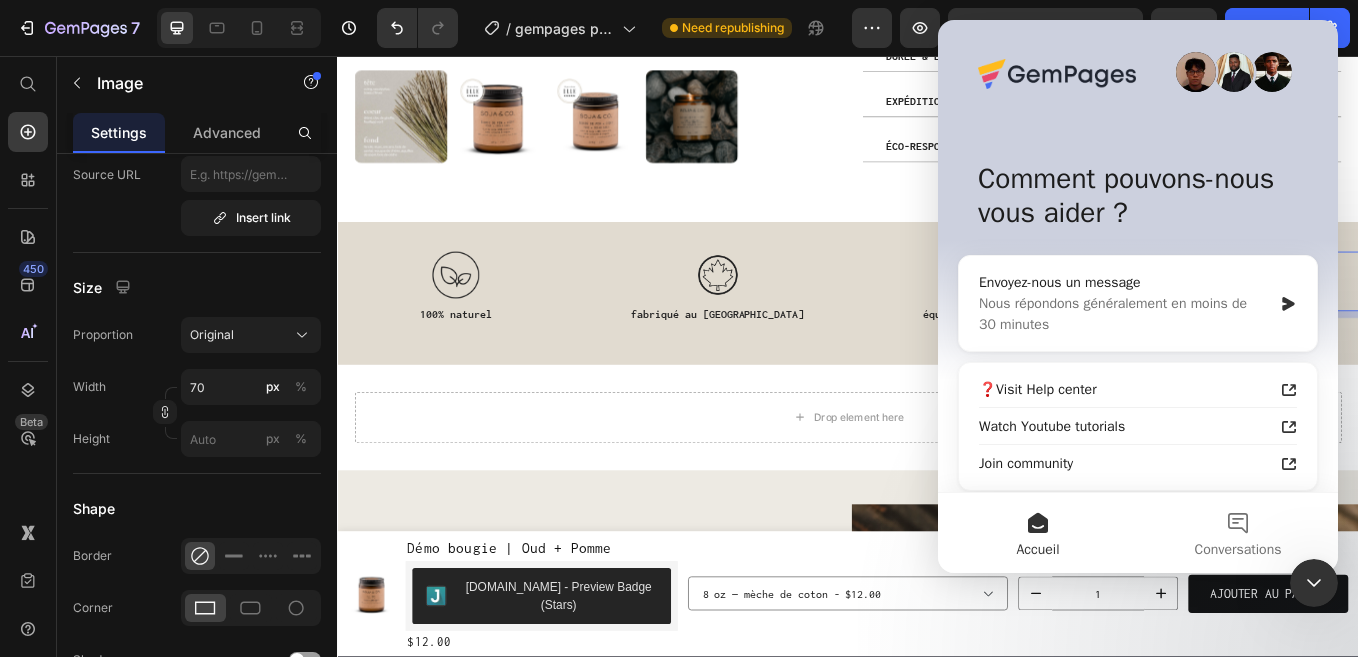 scroll, scrollTop: 0, scrollLeft: 0, axis: both 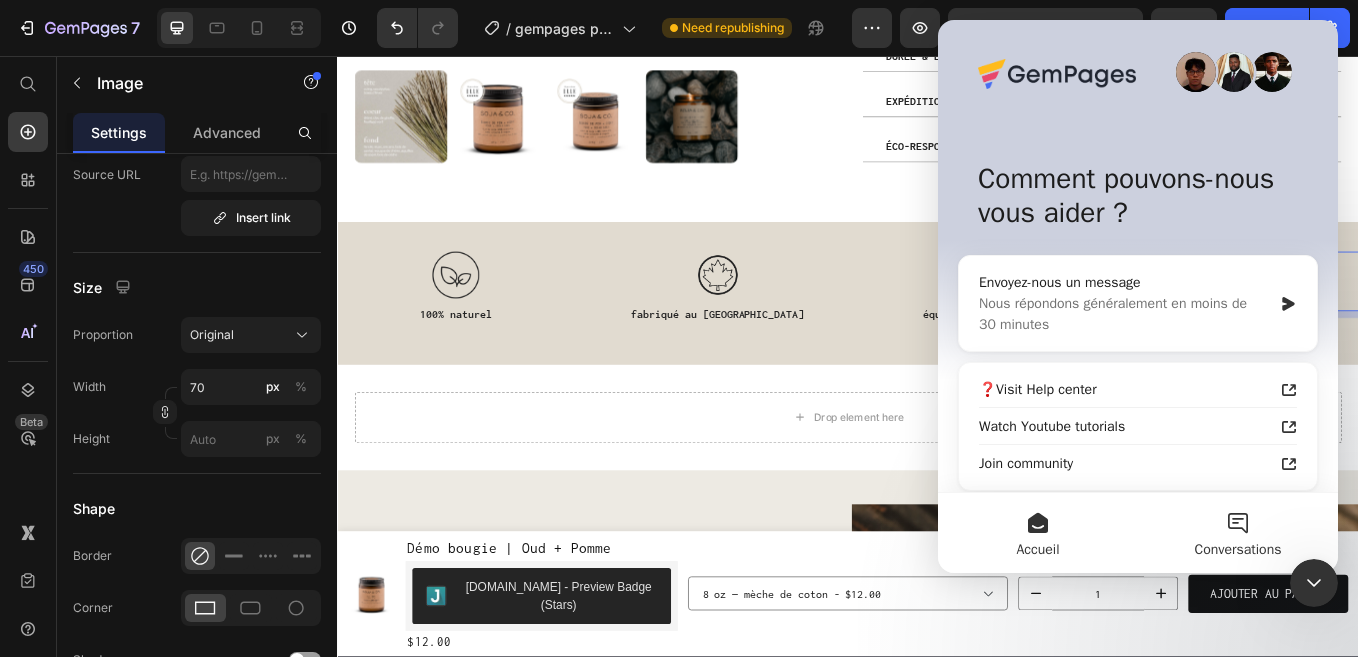 click on "Conversations" at bounding box center [1238, 533] 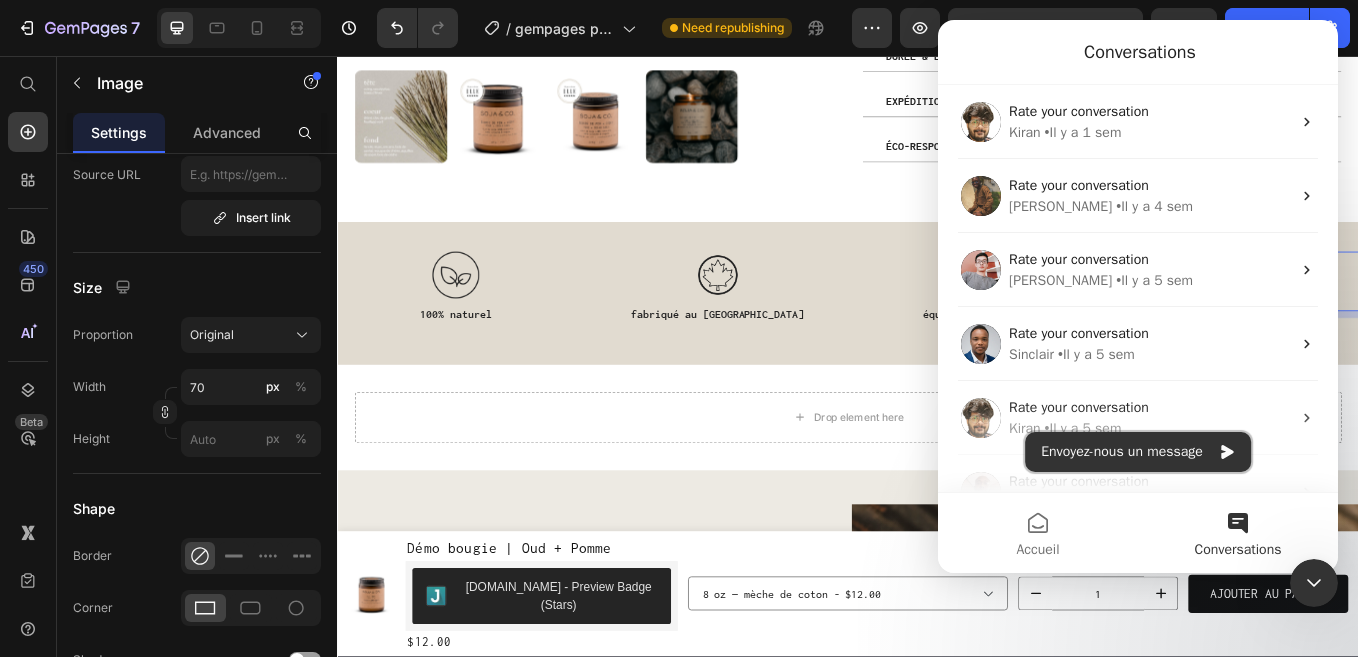 click on "Envoyez-nous un message" at bounding box center [1138, 452] 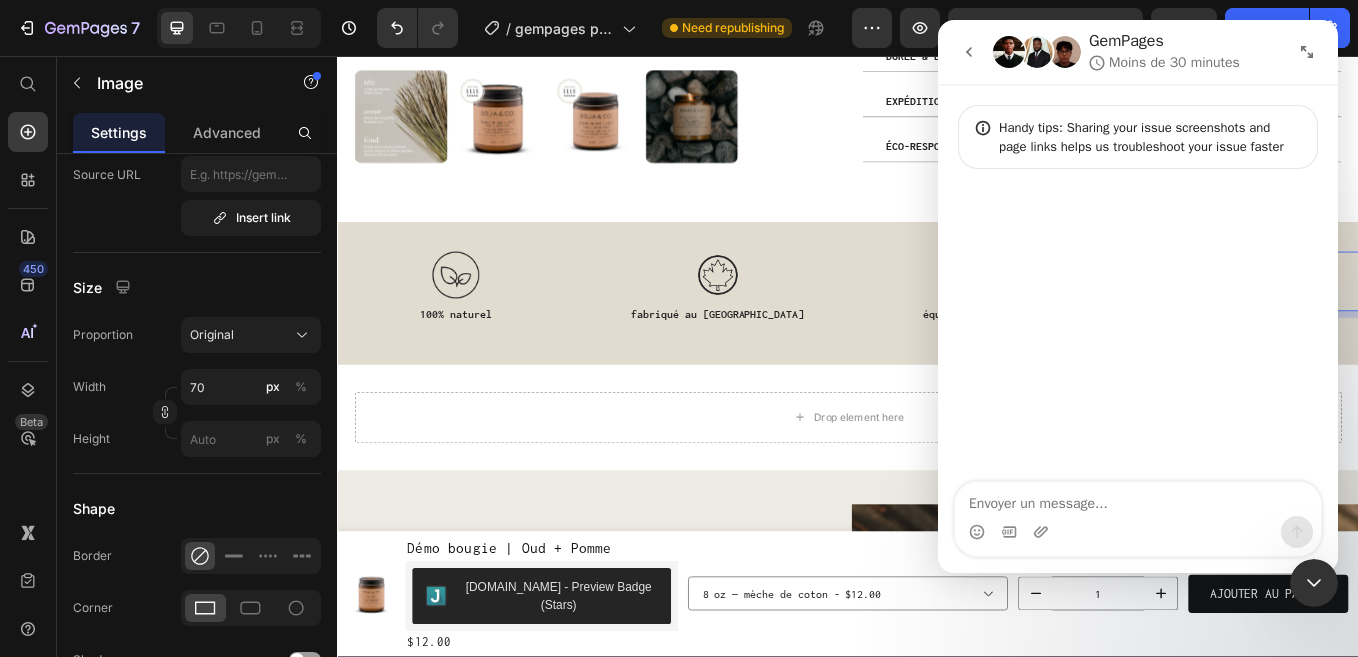 click at bounding box center (1138, 532) 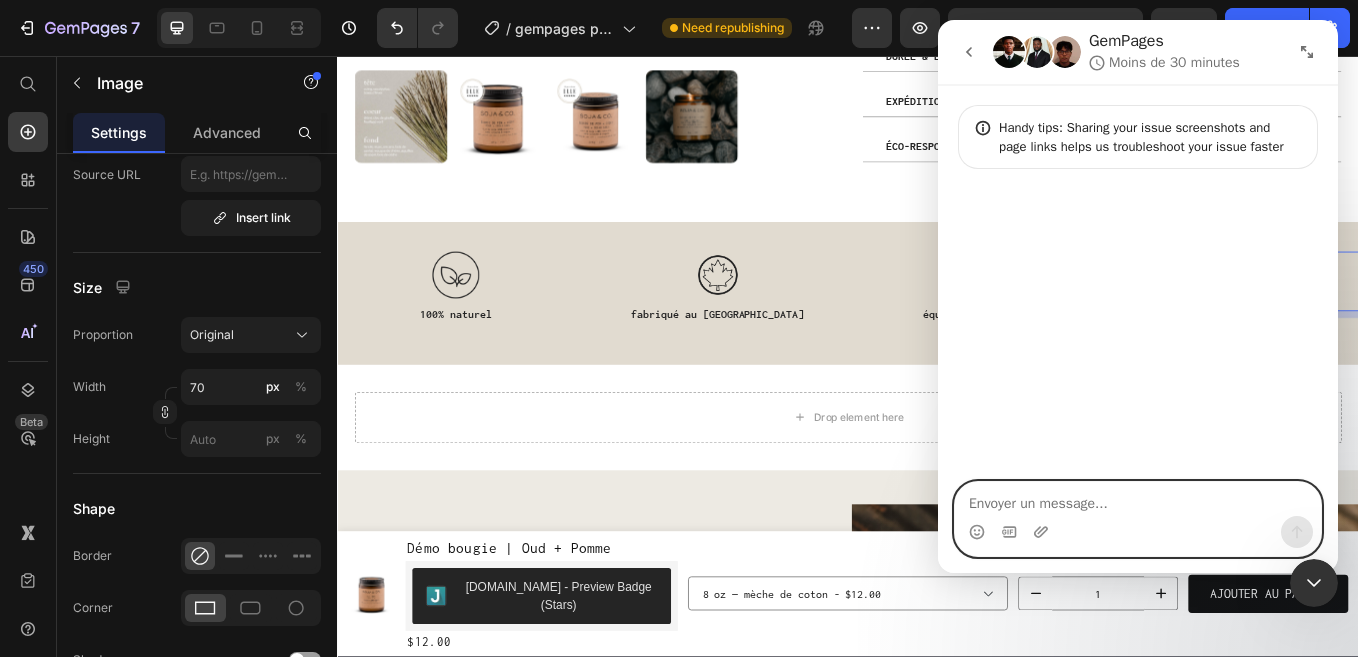 click at bounding box center (1138, 499) 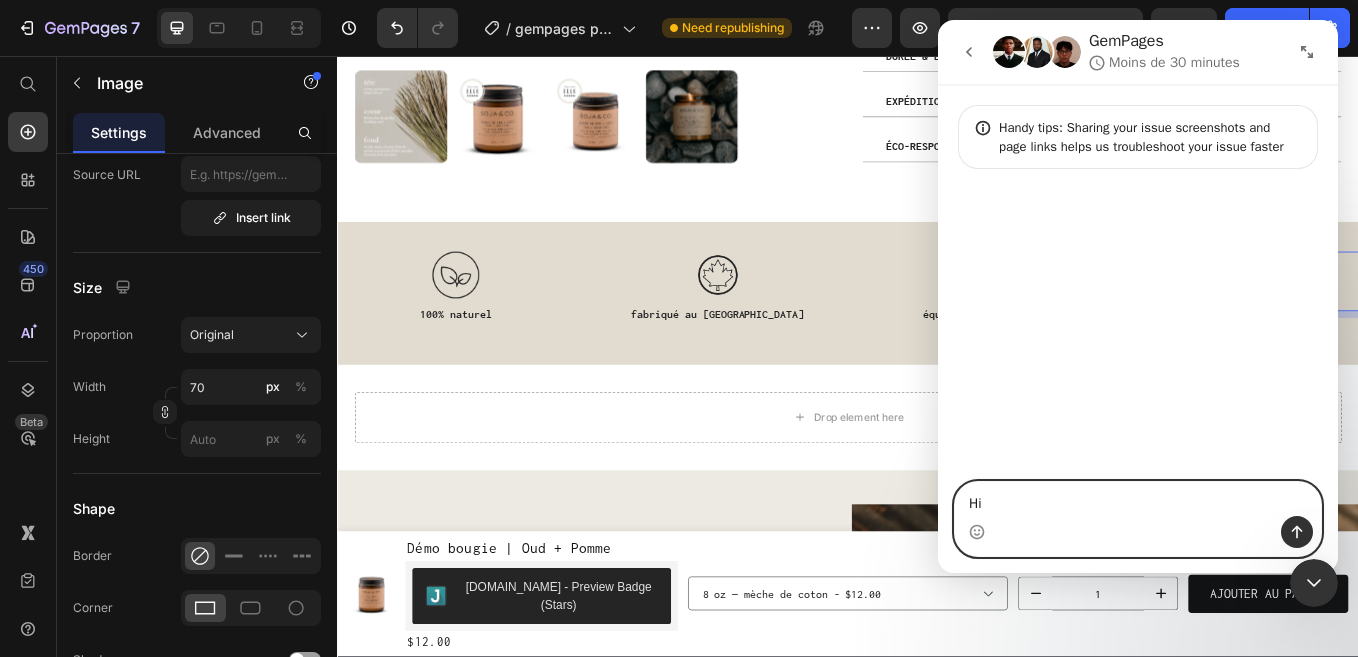 type on "Hi" 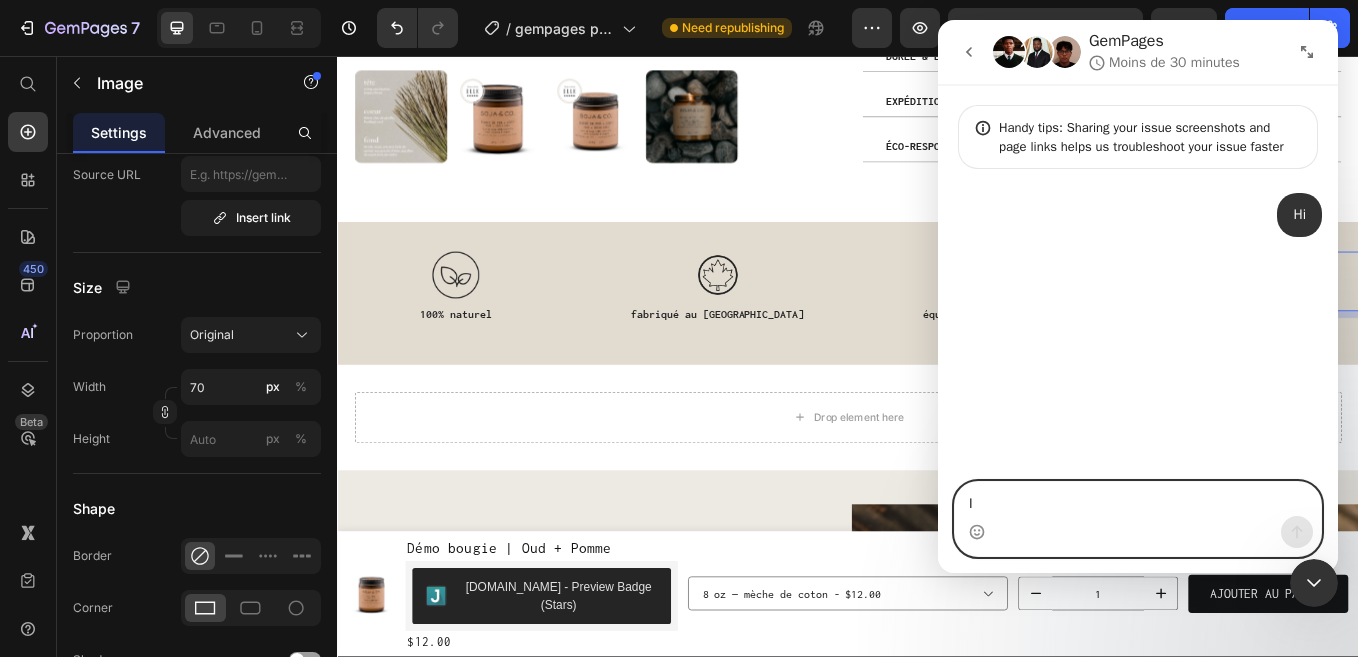 type on "I" 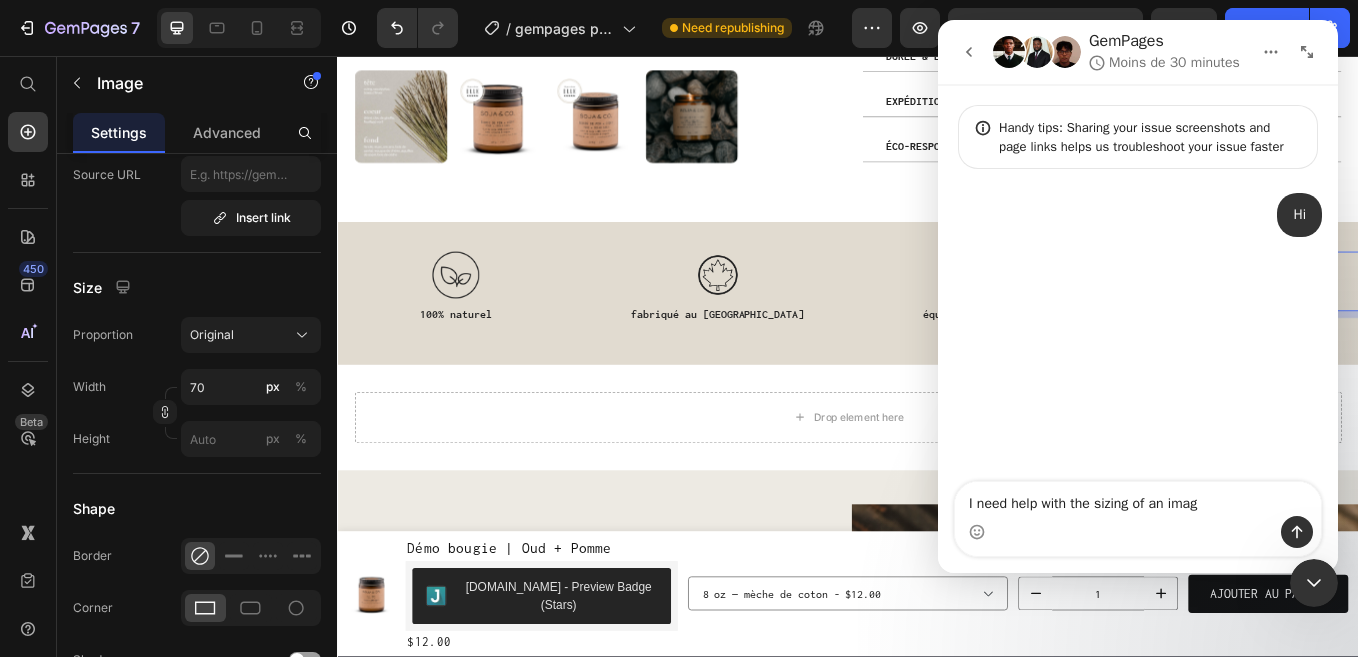 type on "I need help with the sizing of an image" 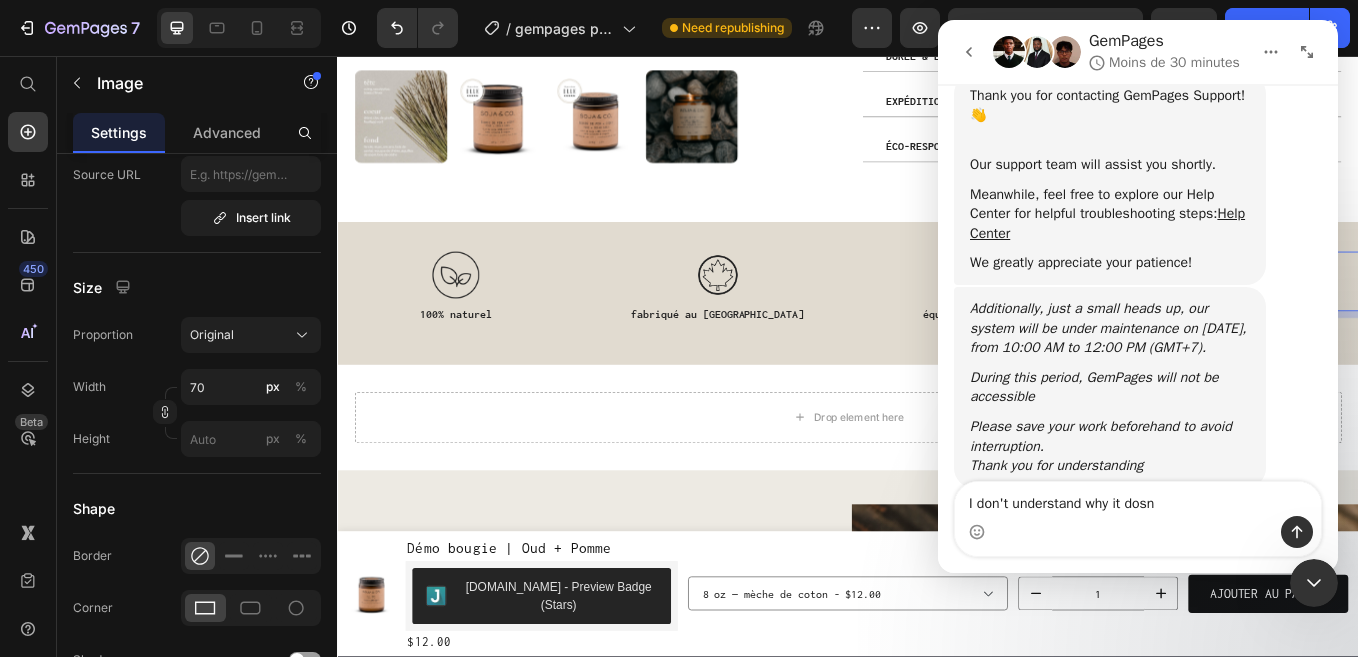 scroll, scrollTop: 291, scrollLeft: 0, axis: vertical 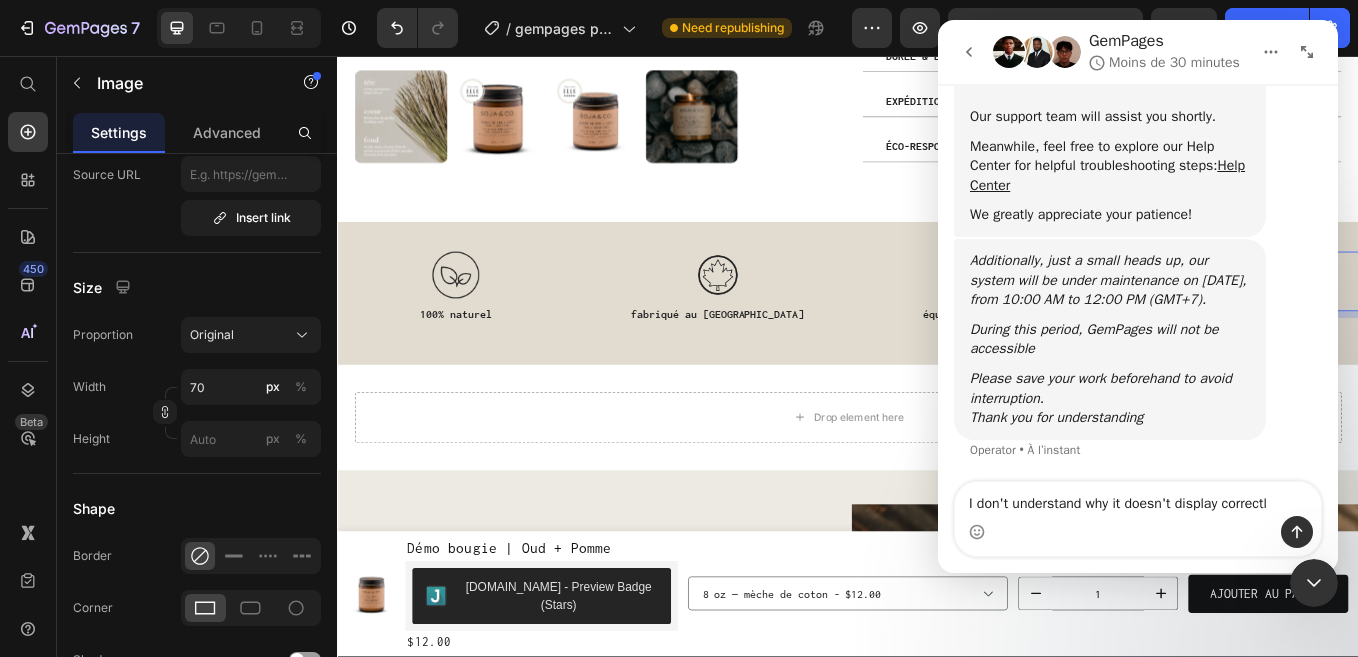 type on "I don't understand why it doesn't display correctly" 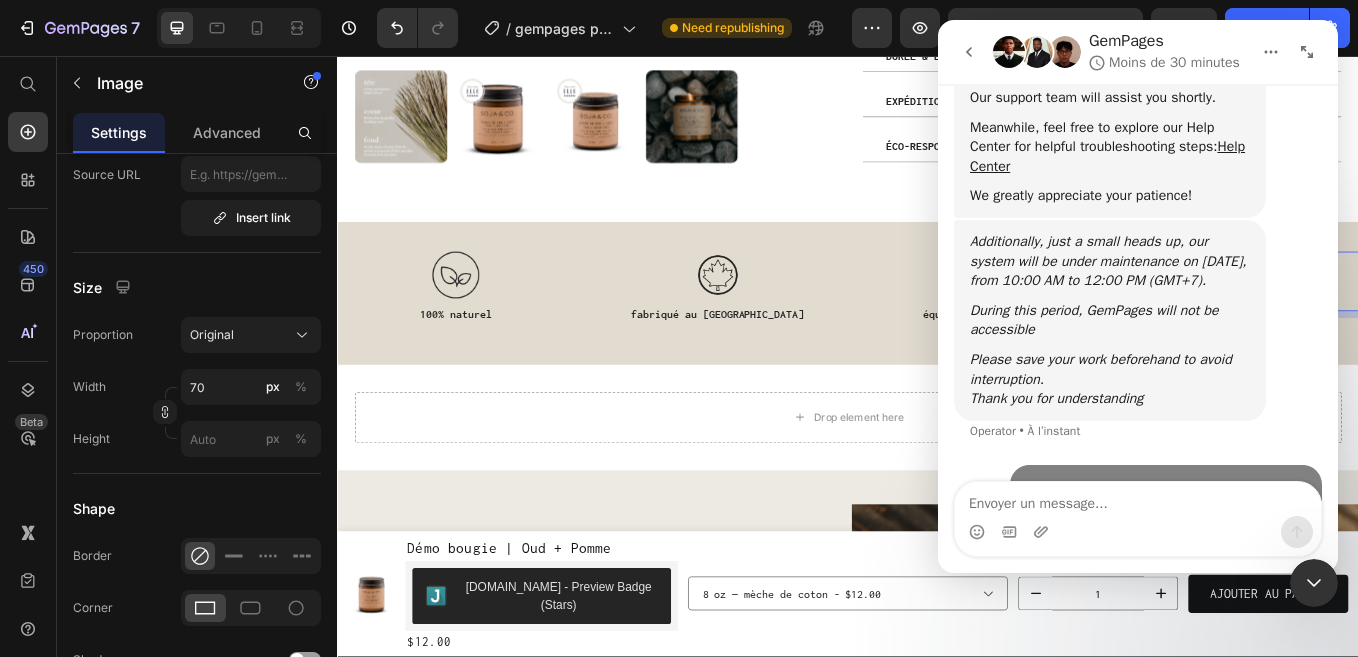 scroll, scrollTop: 370, scrollLeft: 0, axis: vertical 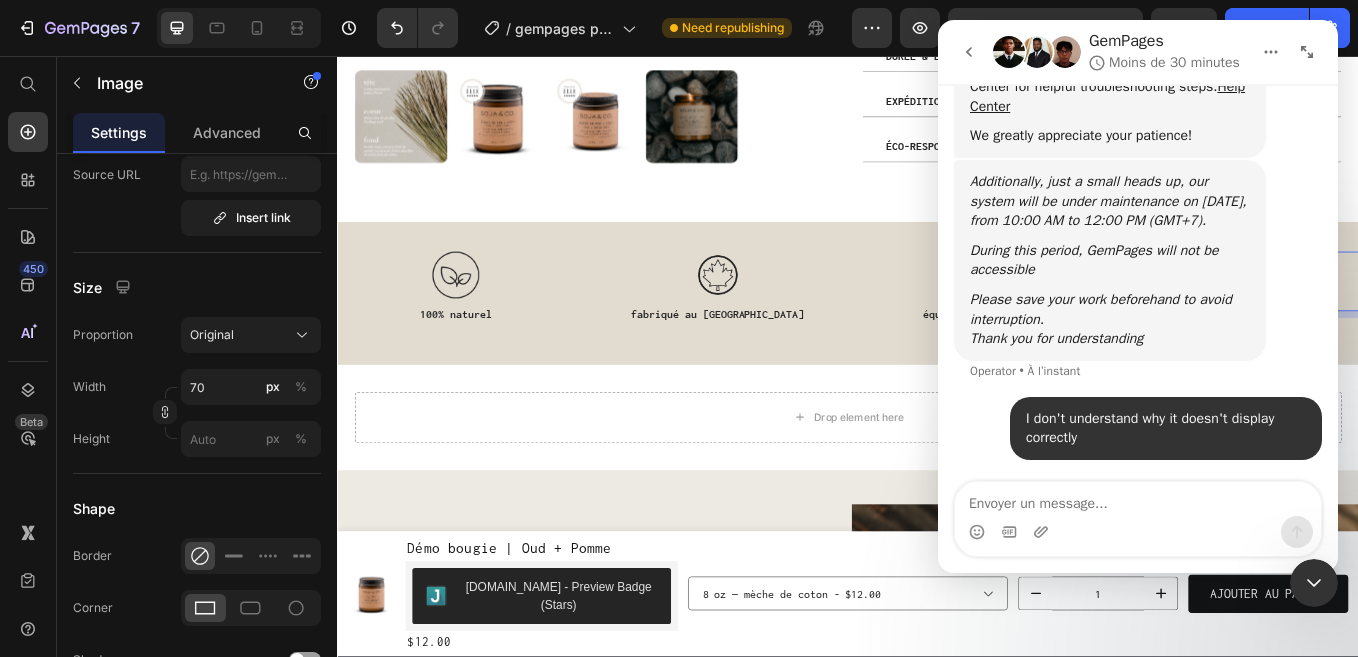 type 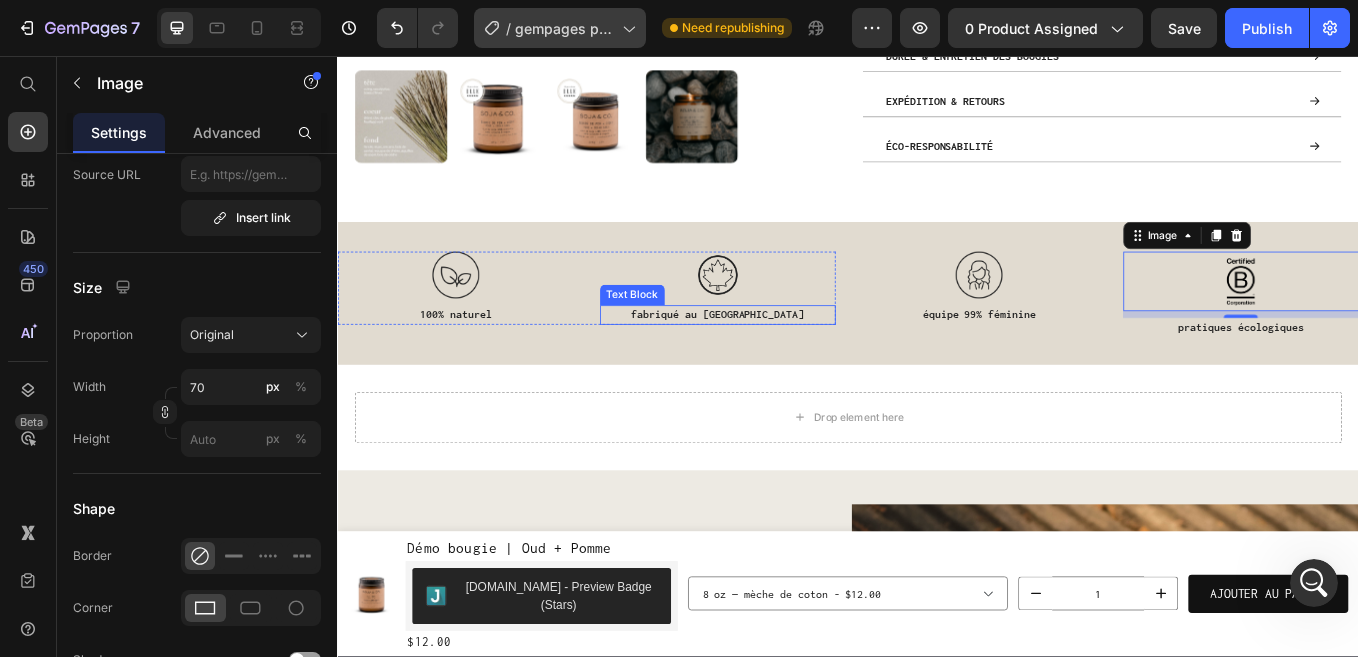 scroll, scrollTop: 0, scrollLeft: 0, axis: both 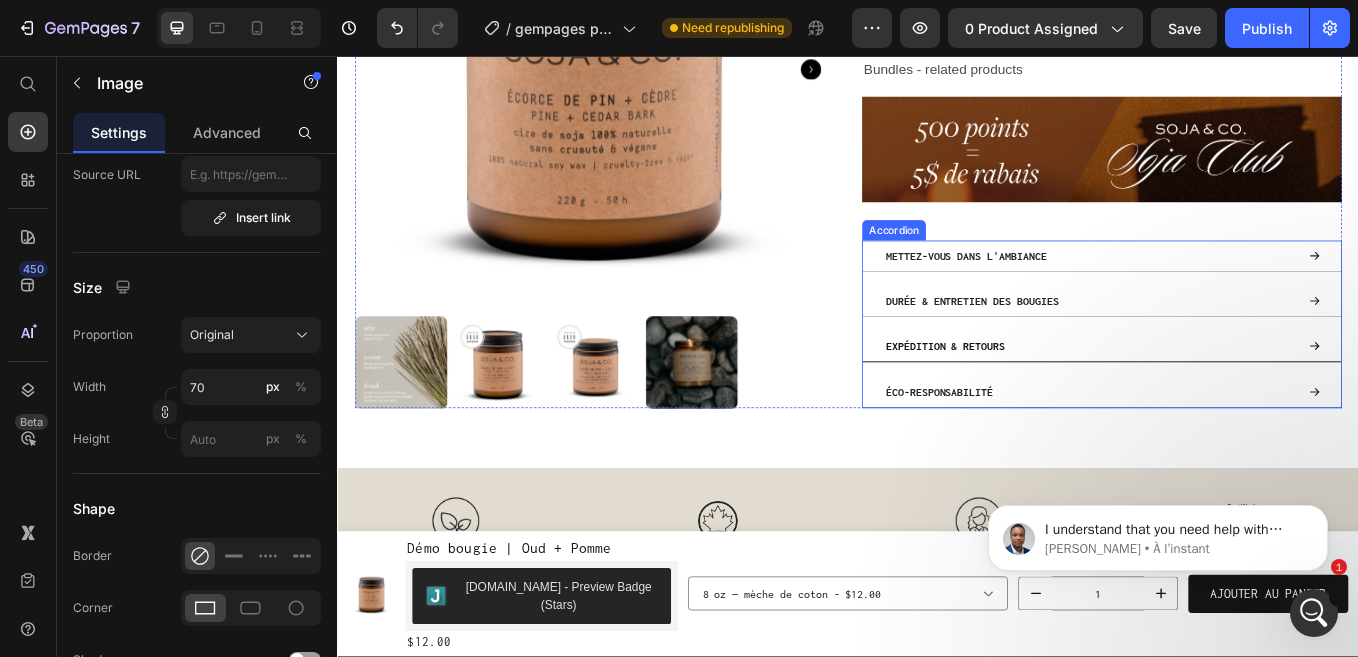 click on "EXPÉDITION & RETOURS" at bounding box center (1220, 397) 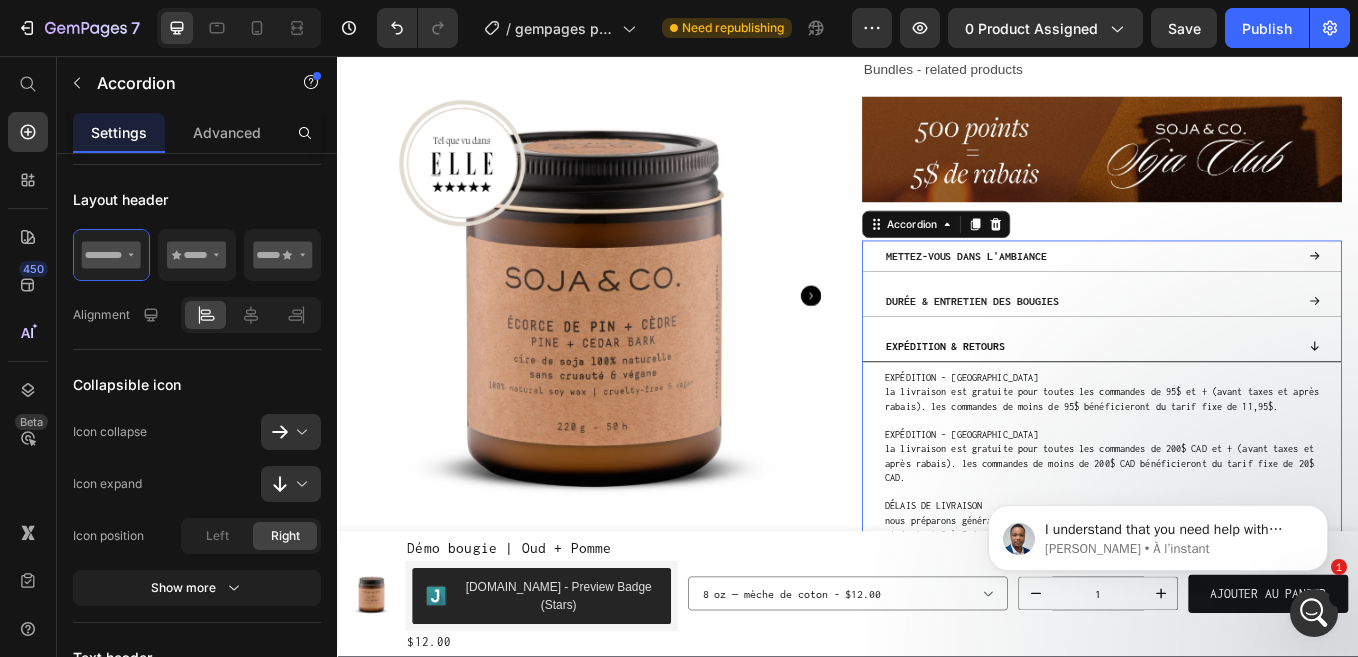 scroll, scrollTop: 0, scrollLeft: 0, axis: both 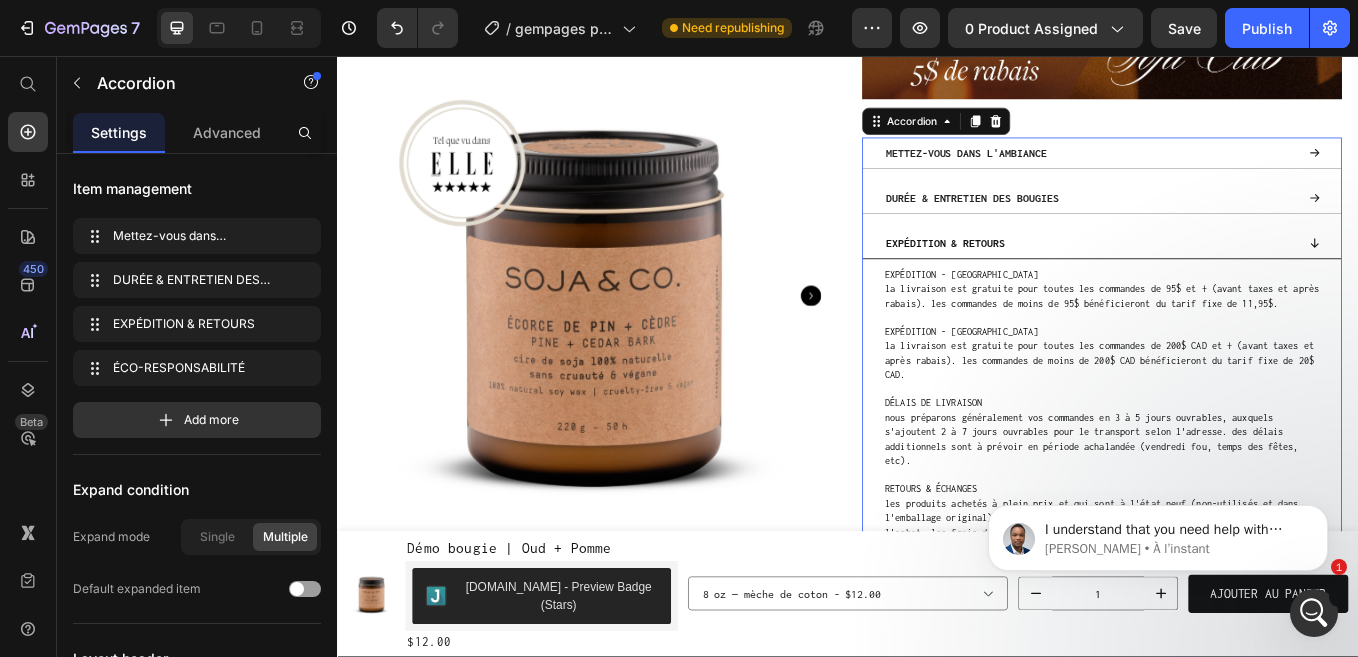 click on "EXPÉDITION & RETOURS" at bounding box center (1220, 276) 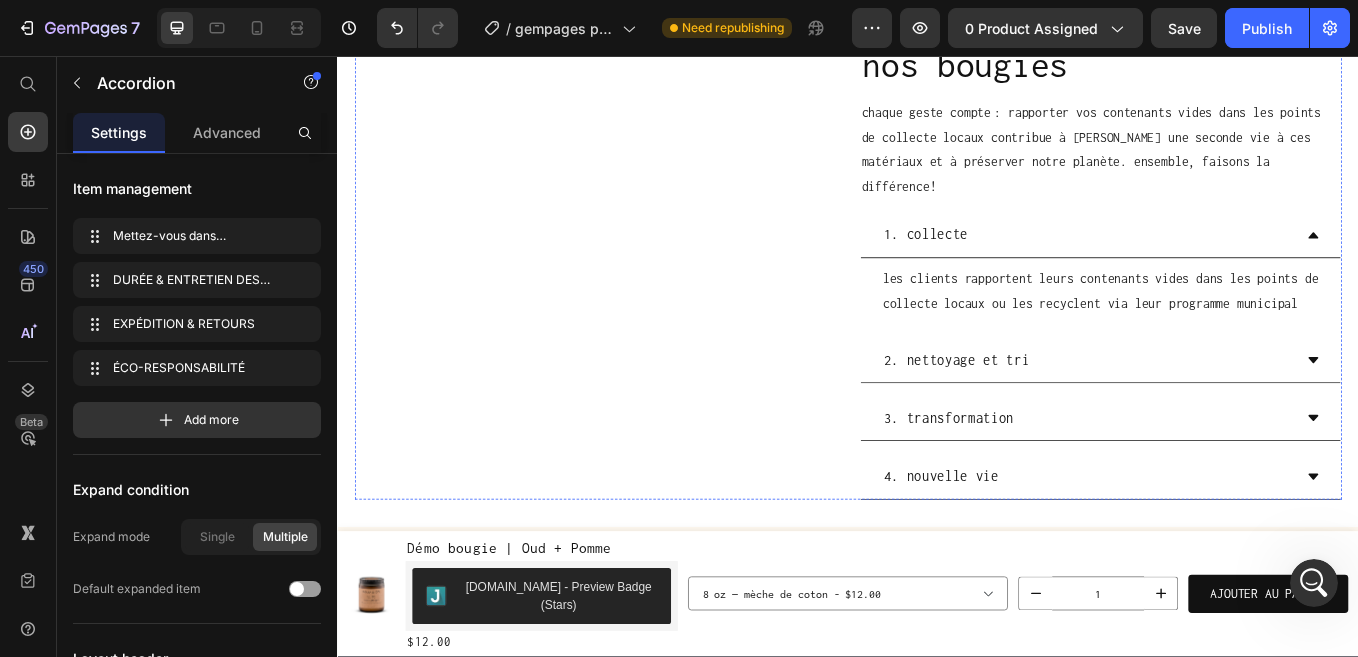 scroll, scrollTop: 5585, scrollLeft: 0, axis: vertical 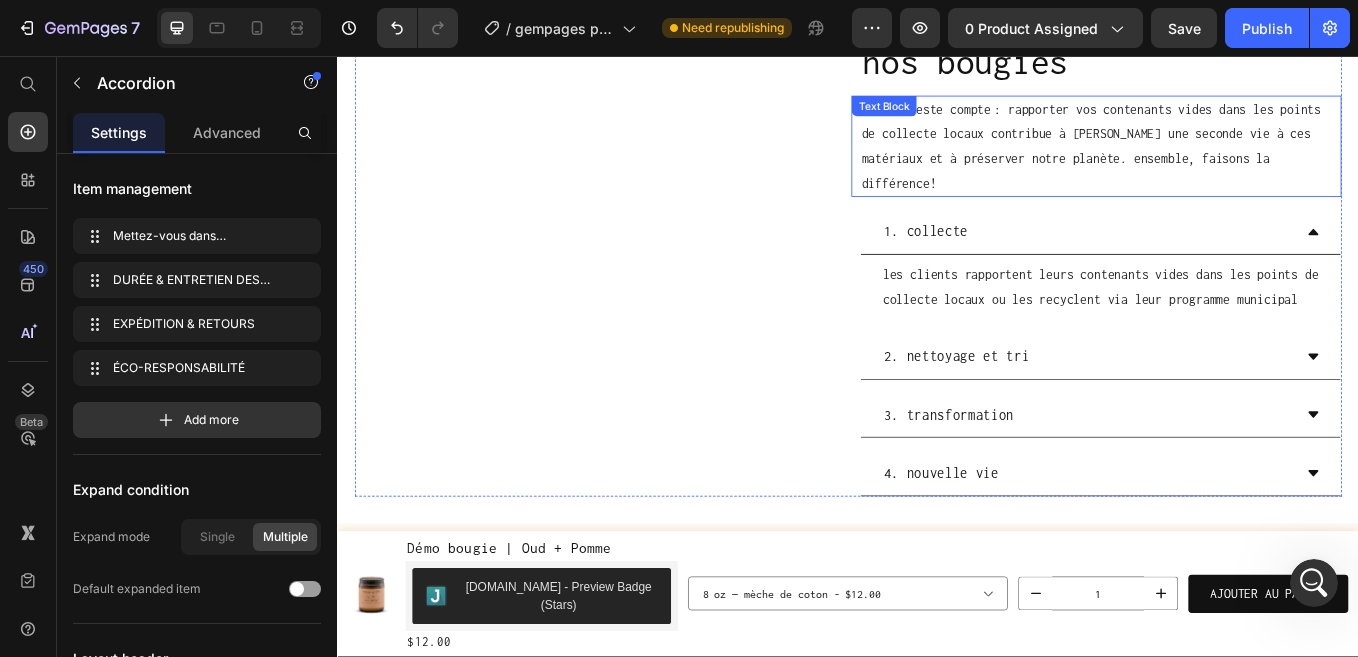 click on "chaque geste compte : rapporter vos contenants vides dans les points de collecte locaux contribue à [PERSON_NAME] une seconde vie à ces matériaux et à préserver notre planète. ensemble, faisons la différence!" at bounding box center [1234, 162] 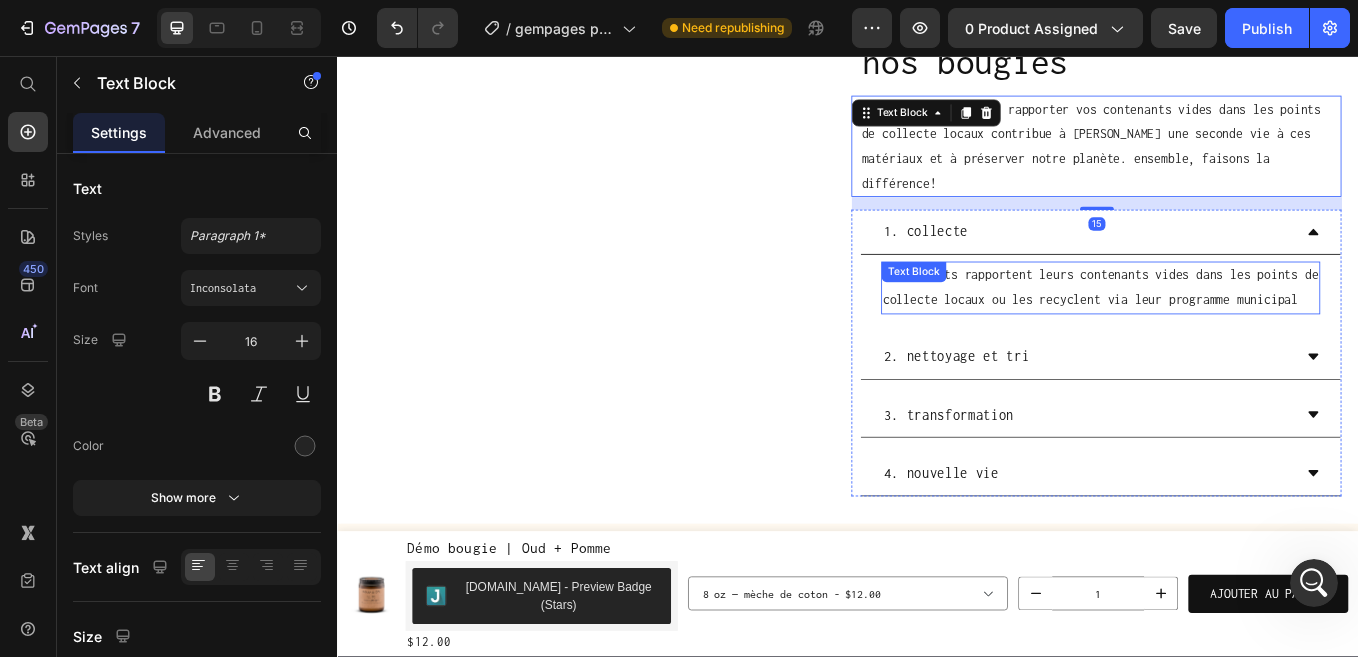 click on "les clients rapportent leurs contenants vides dans les points de collecte locaux ou les recyclent via leur programme municipal" at bounding box center [1234, 329] 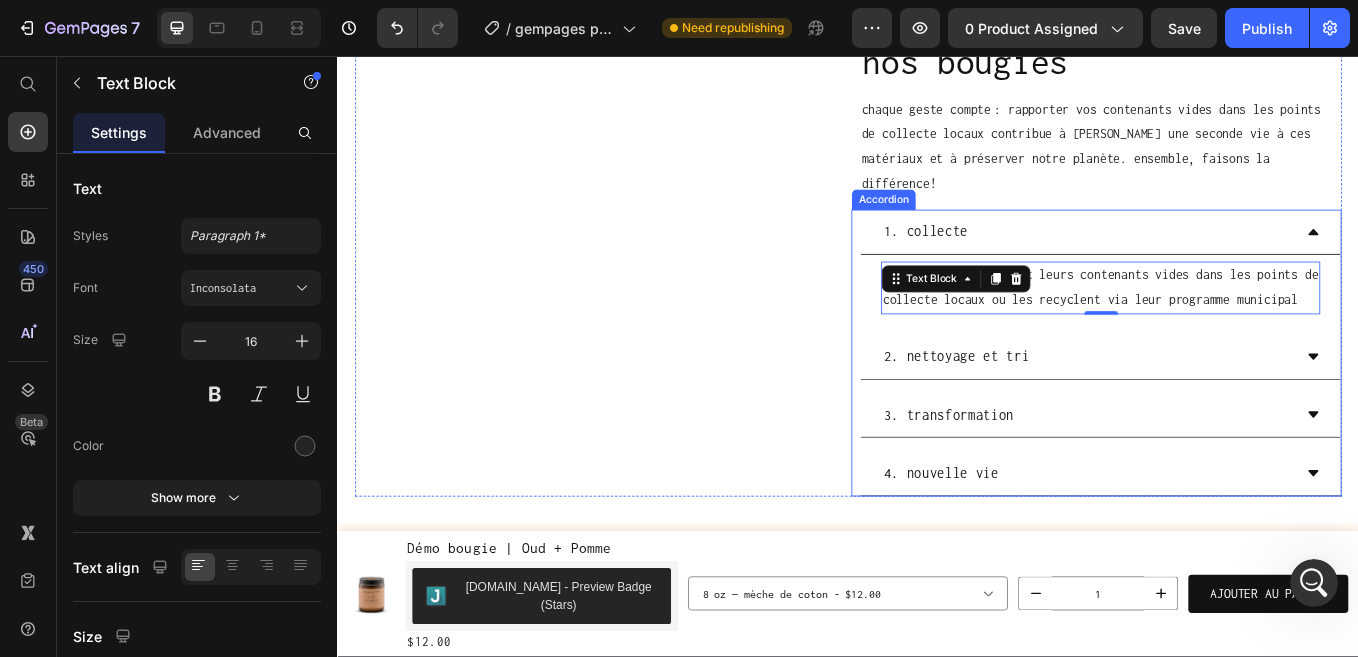 click on "2. nettoyage et tri" at bounding box center [1218, 410] 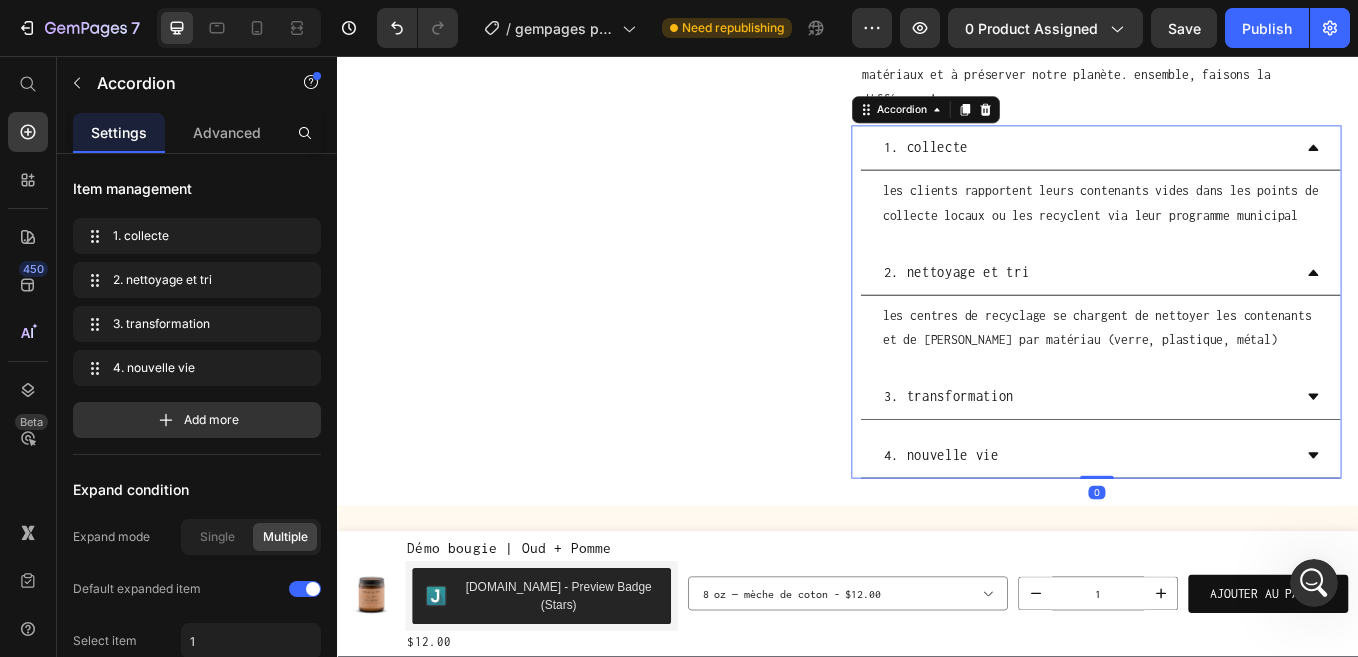 scroll, scrollTop: 5690, scrollLeft: 0, axis: vertical 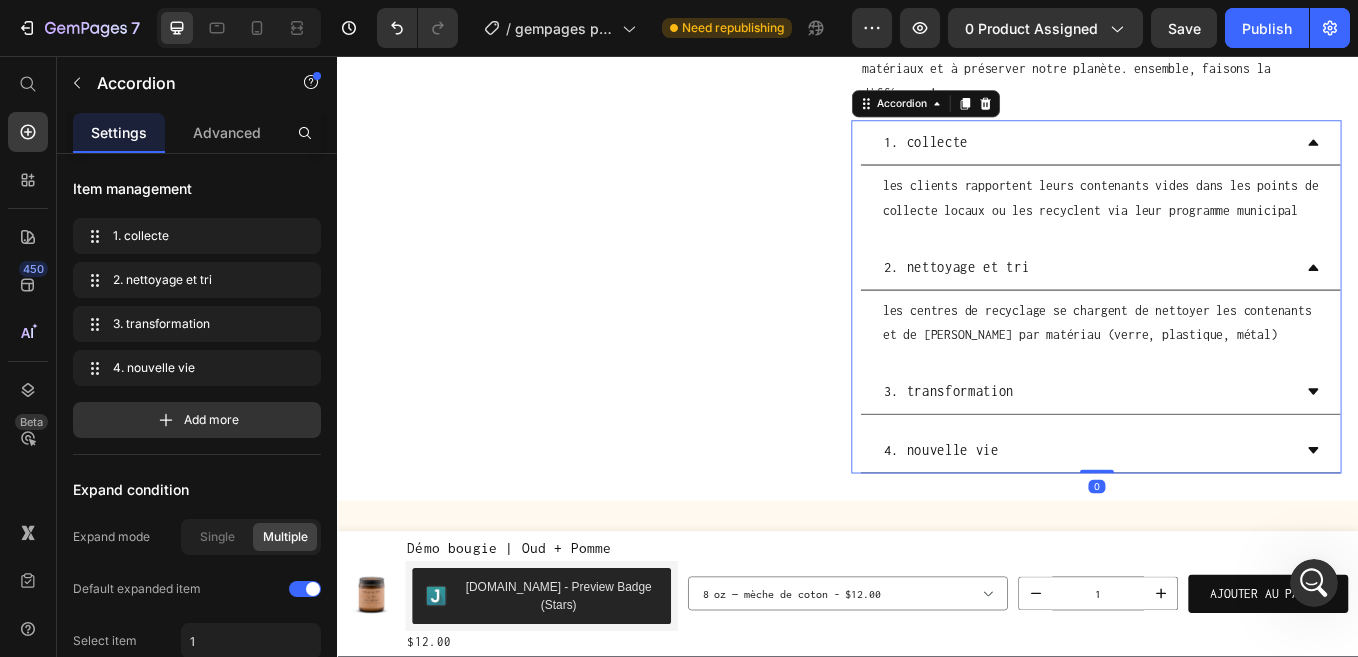 click on "3. transformation" at bounding box center [1218, 451] 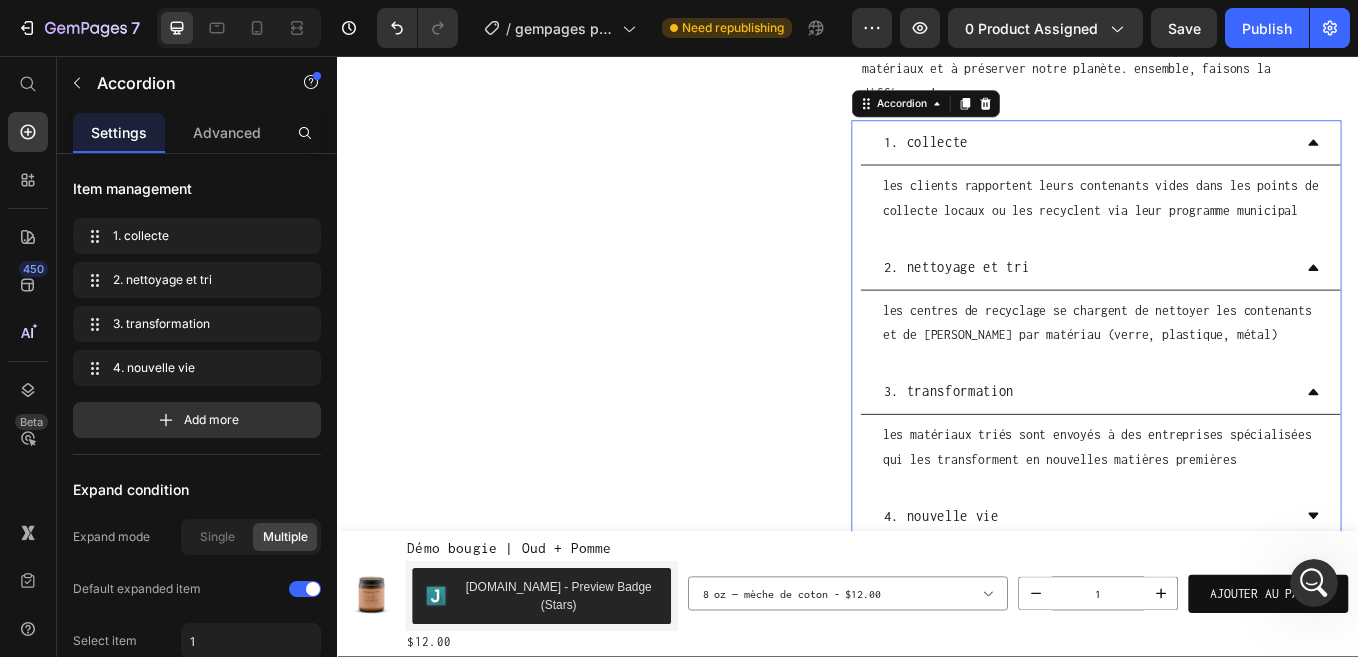 click on "4. nouvelle vie" at bounding box center [1218, 598] 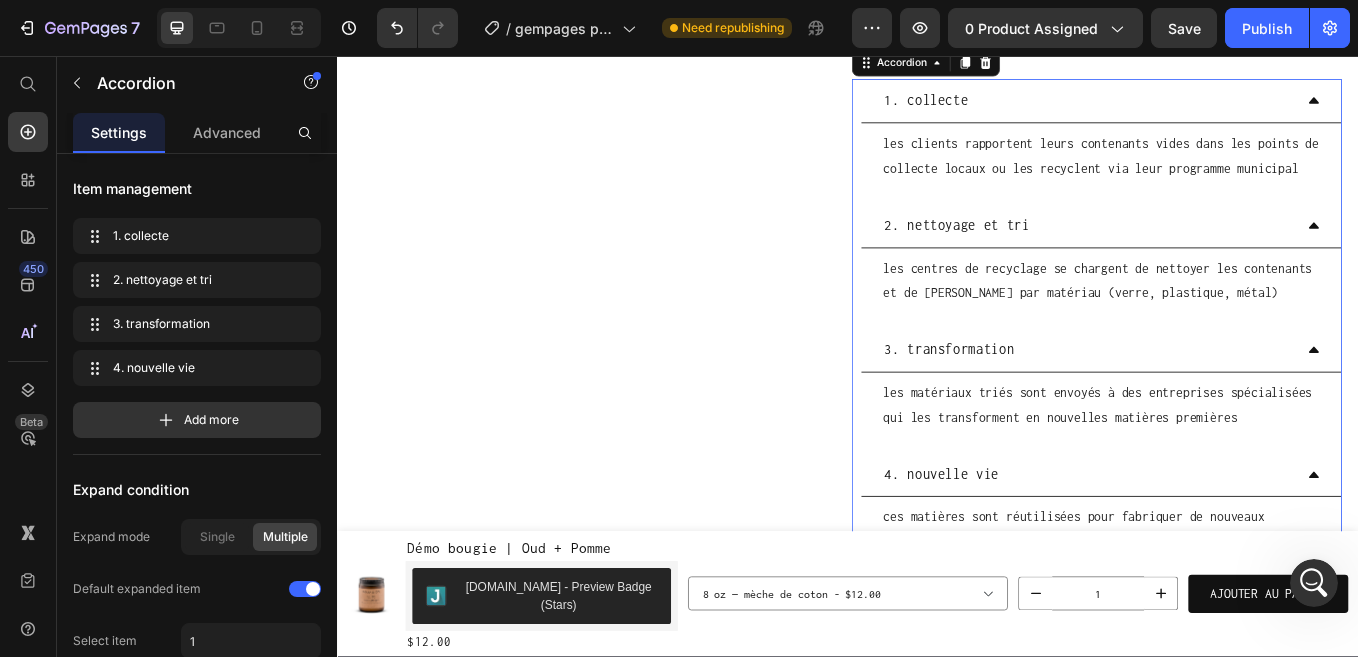 scroll, scrollTop: 5449, scrollLeft: 0, axis: vertical 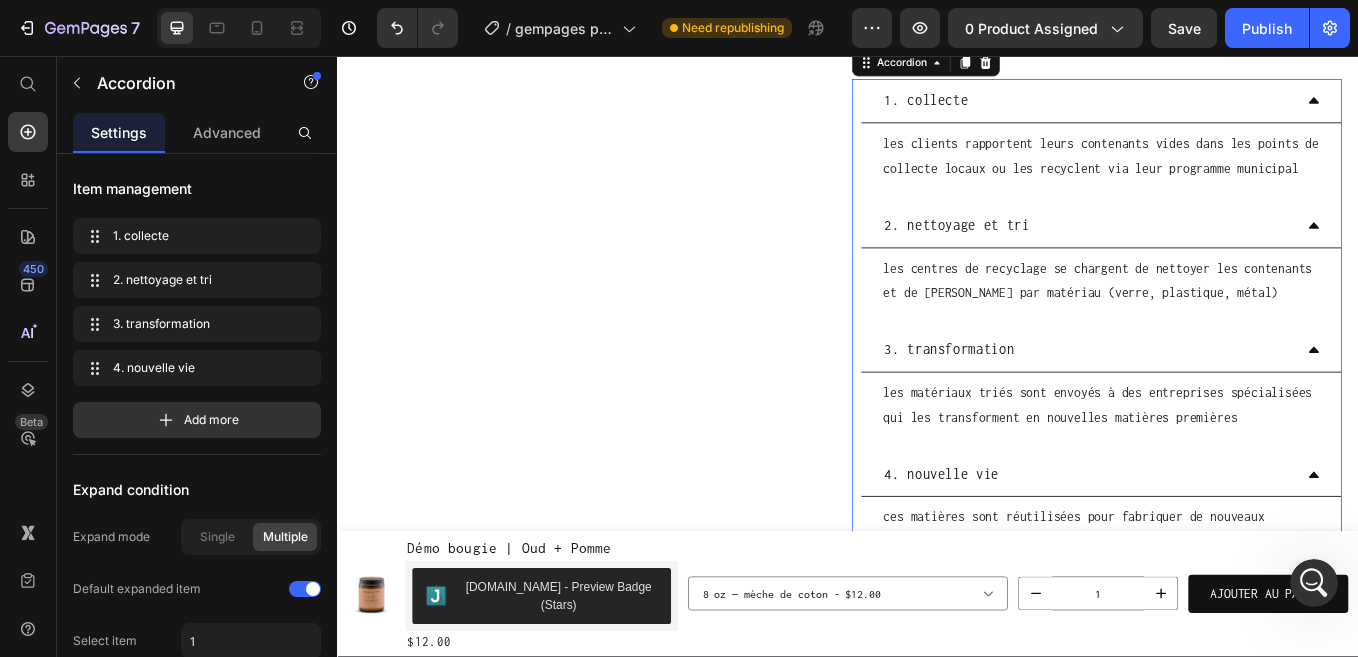 click on "1. collecte" at bounding box center (1218, 110) 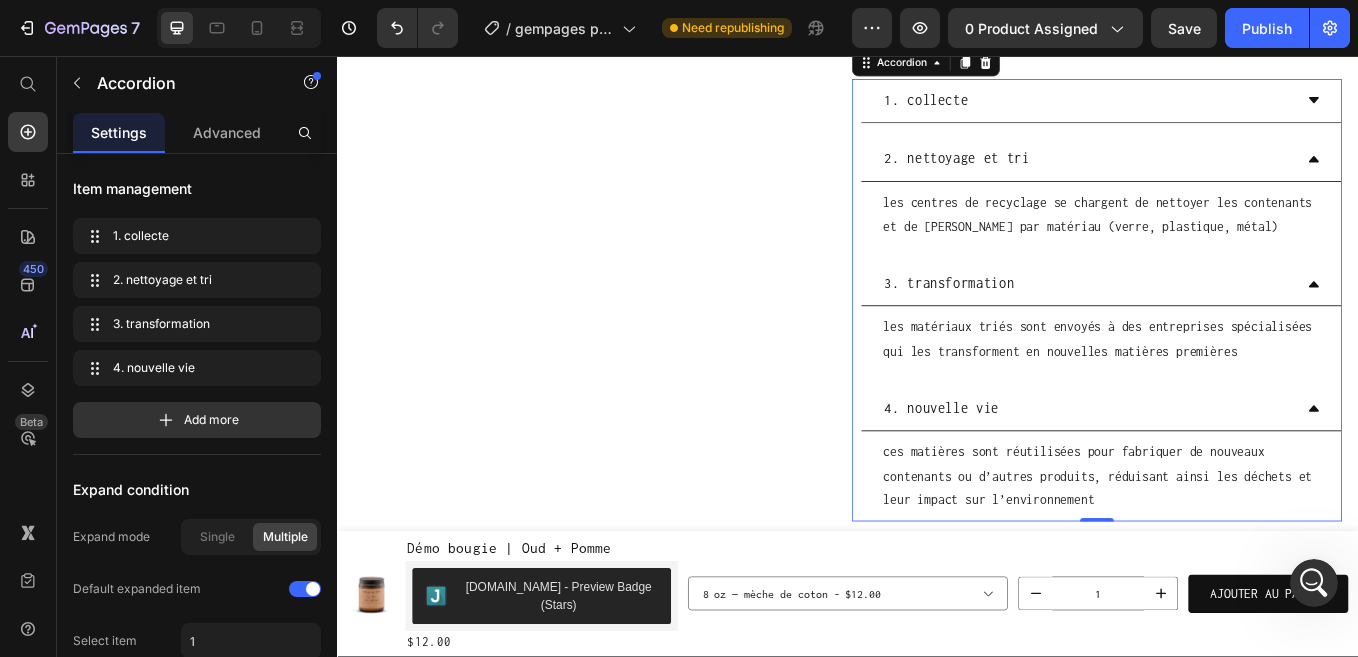 click on "1. collecte" at bounding box center (1218, 110) 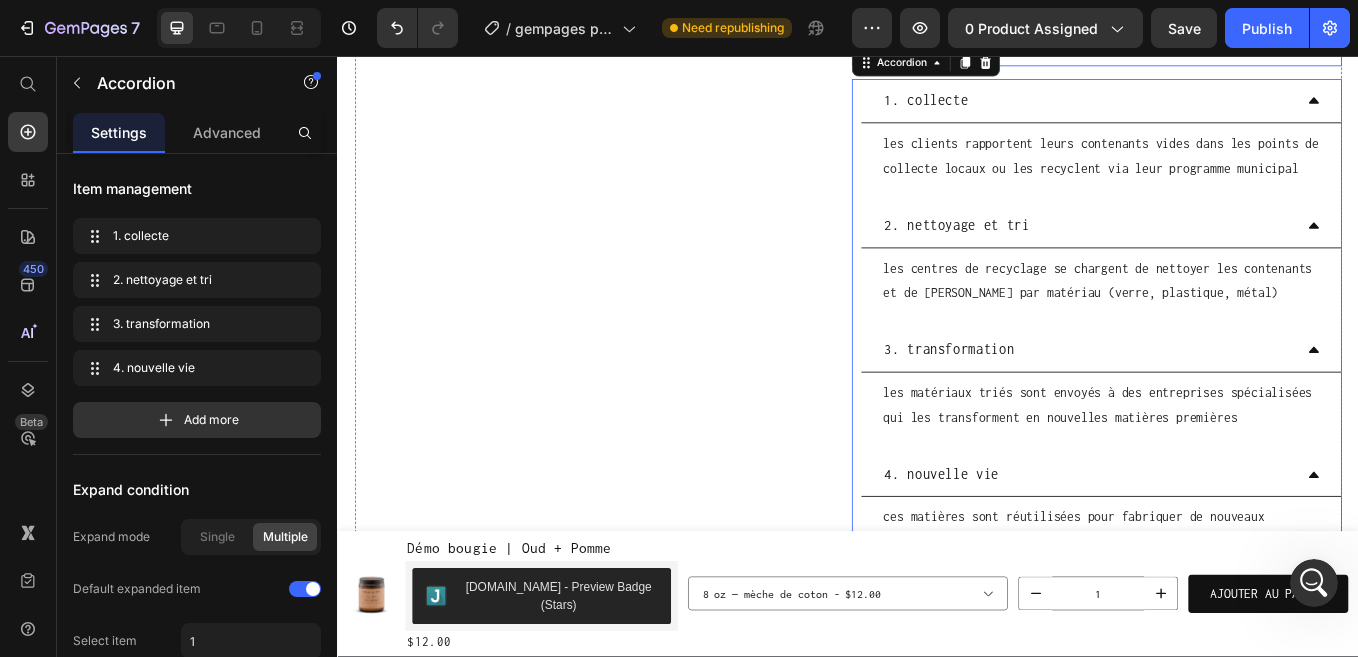 click on "chaque geste compte : rapporter vos contenants vides dans les points de collecte locaux contribue à [PERSON_NAME] une seconde vie à ces matériaux et à préserver notre planète. ensemble, faisons la différence!" at bounding box center (1234, 8) 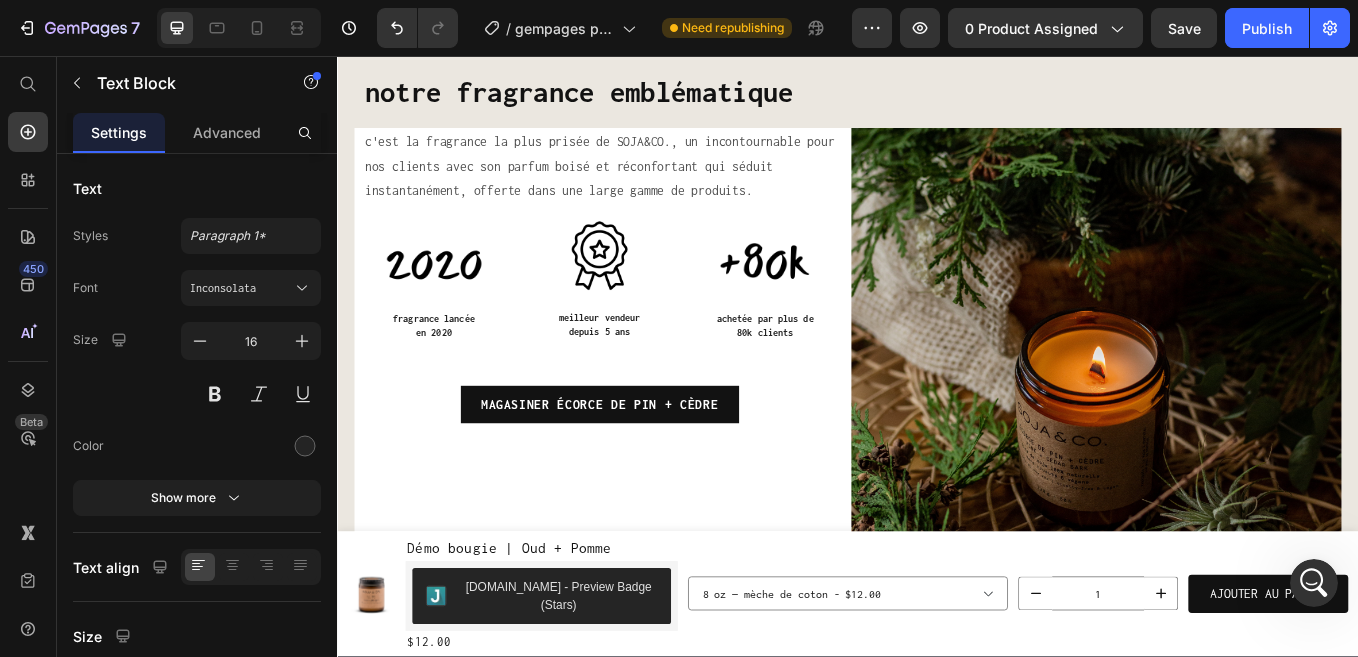 scroll, scrollTop: 2927, scrollLeft: 0, axis: vertical 